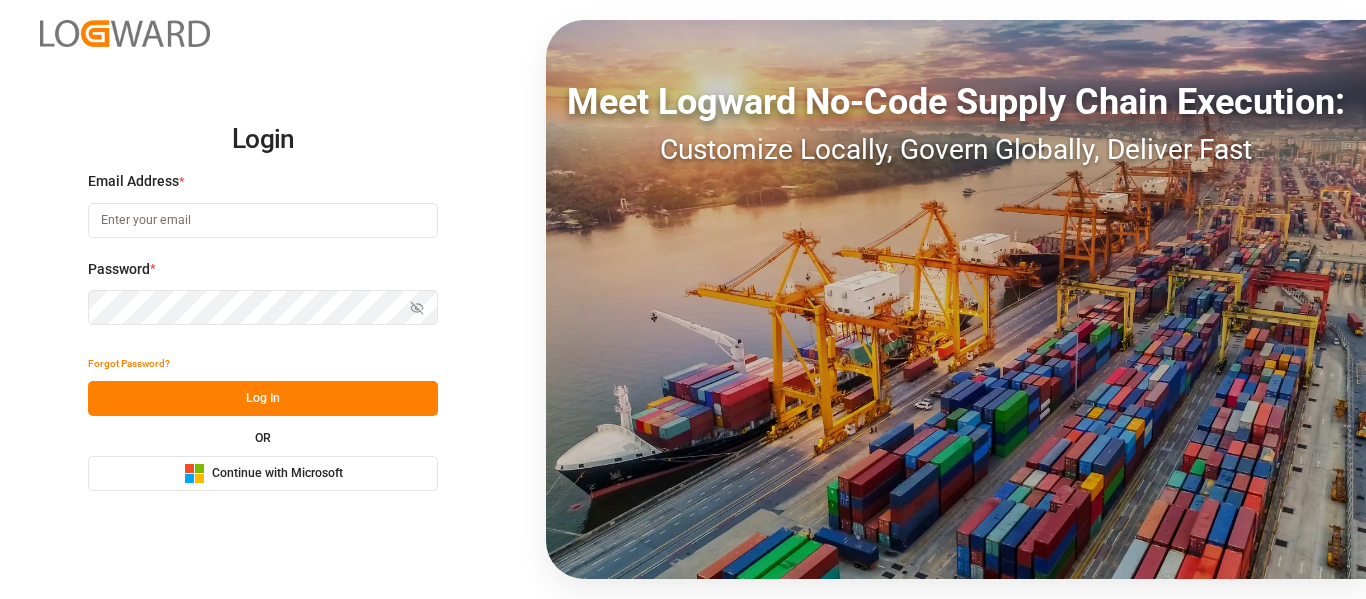scroll, scrollTop: 0, scrollLeft: 0, axis: both 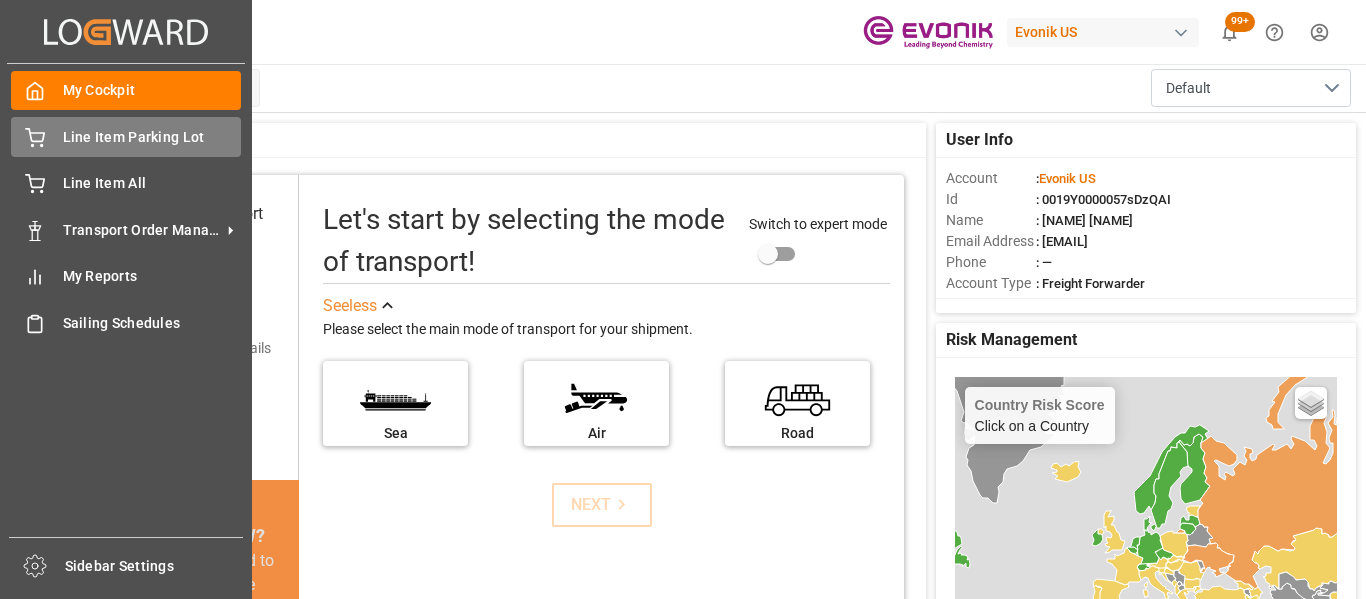click on "Line Item Parking Lot Line Item Parking Lot" at bounding box center [126, 136] 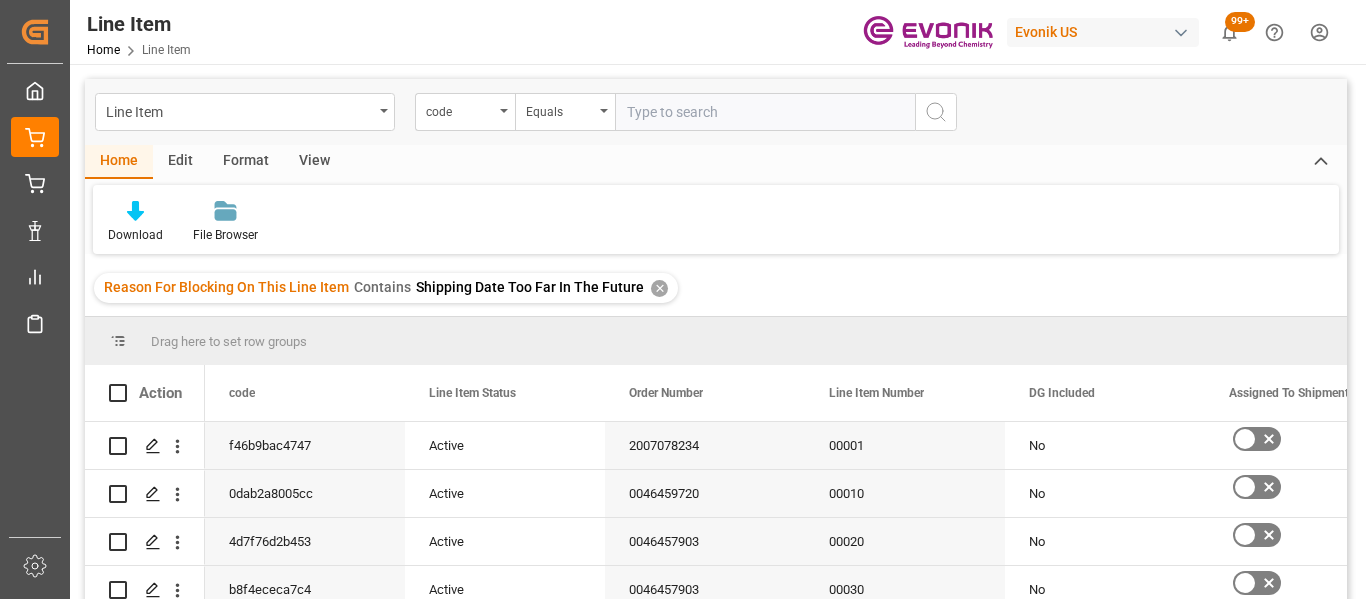 click on "✕" at bounding box center (659, 288) 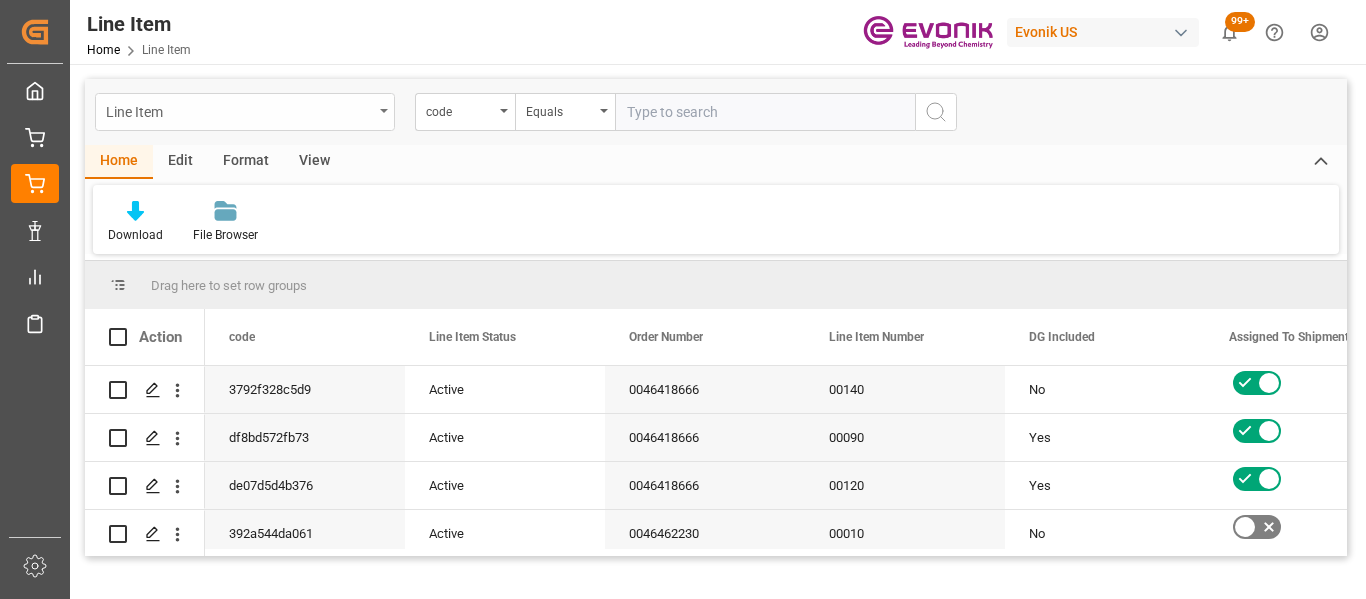 click on "Line Item" at bounding box center [245, 112] 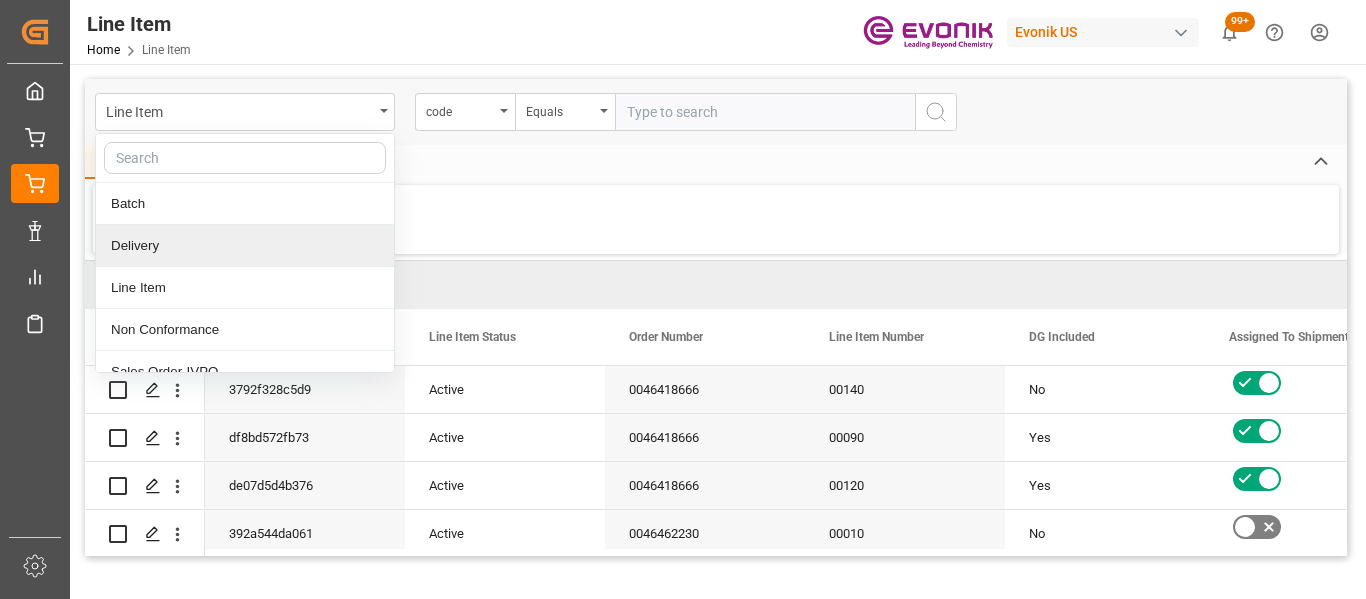 click on "Home Edit Format View Download File Browser" at bounding box center (716, 199) 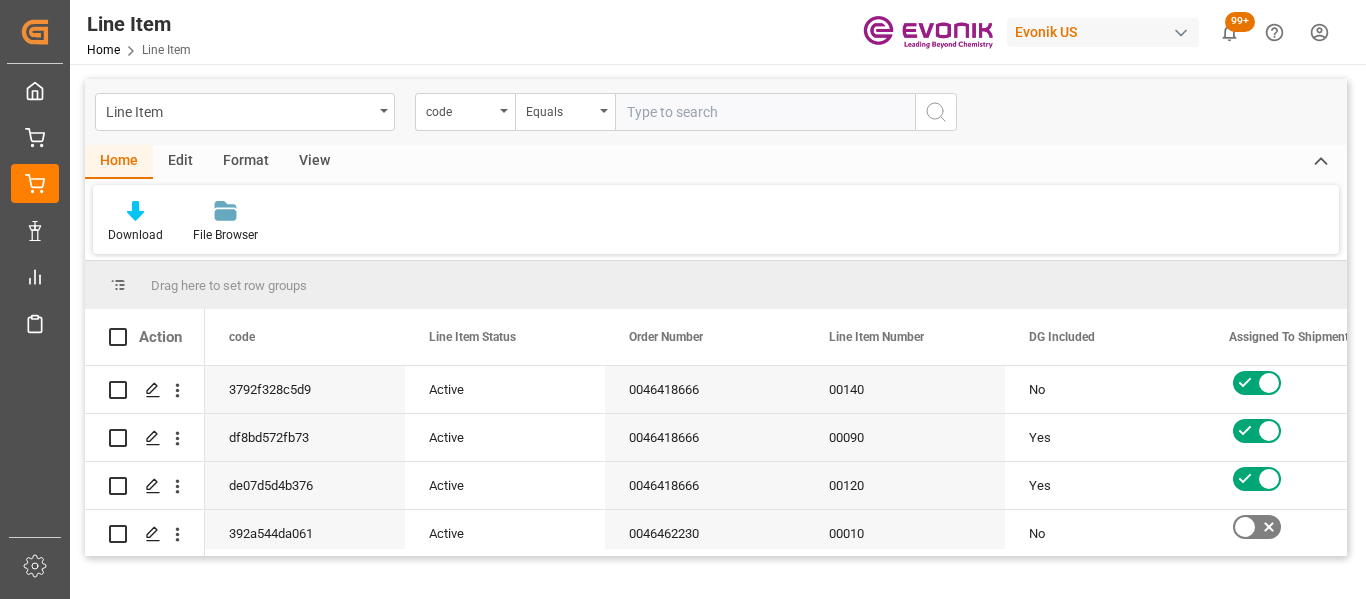 click on "View" at bounding box center [314, 162] 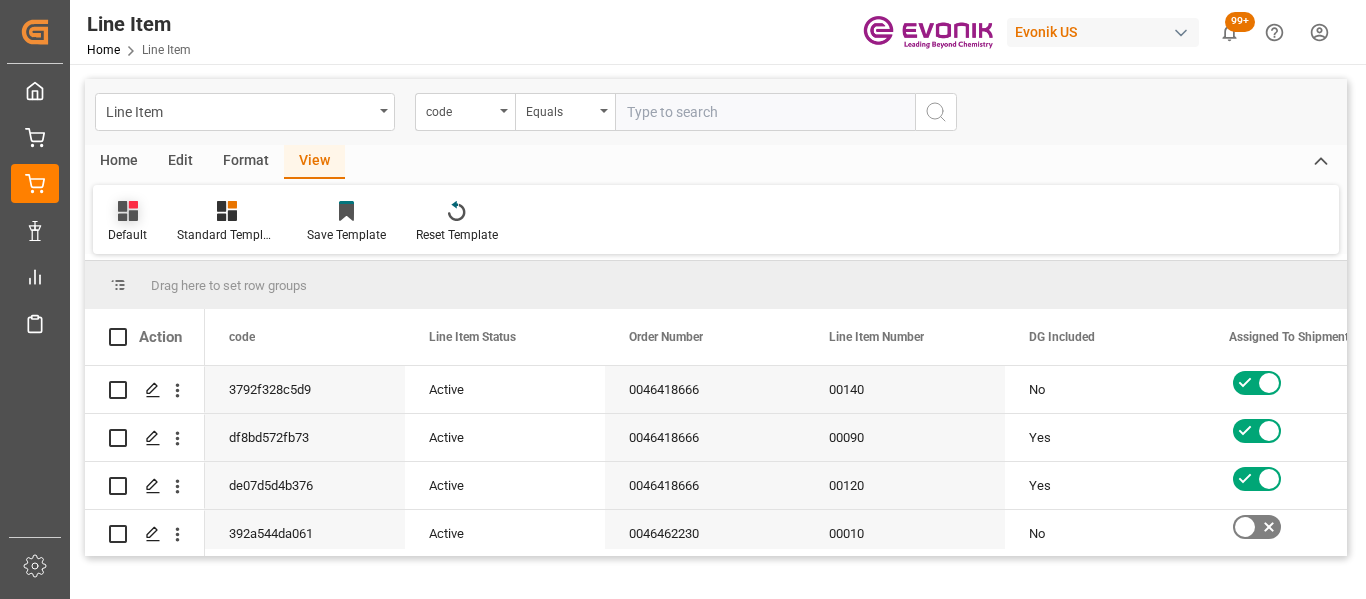 click at bounding box center [127, 210] 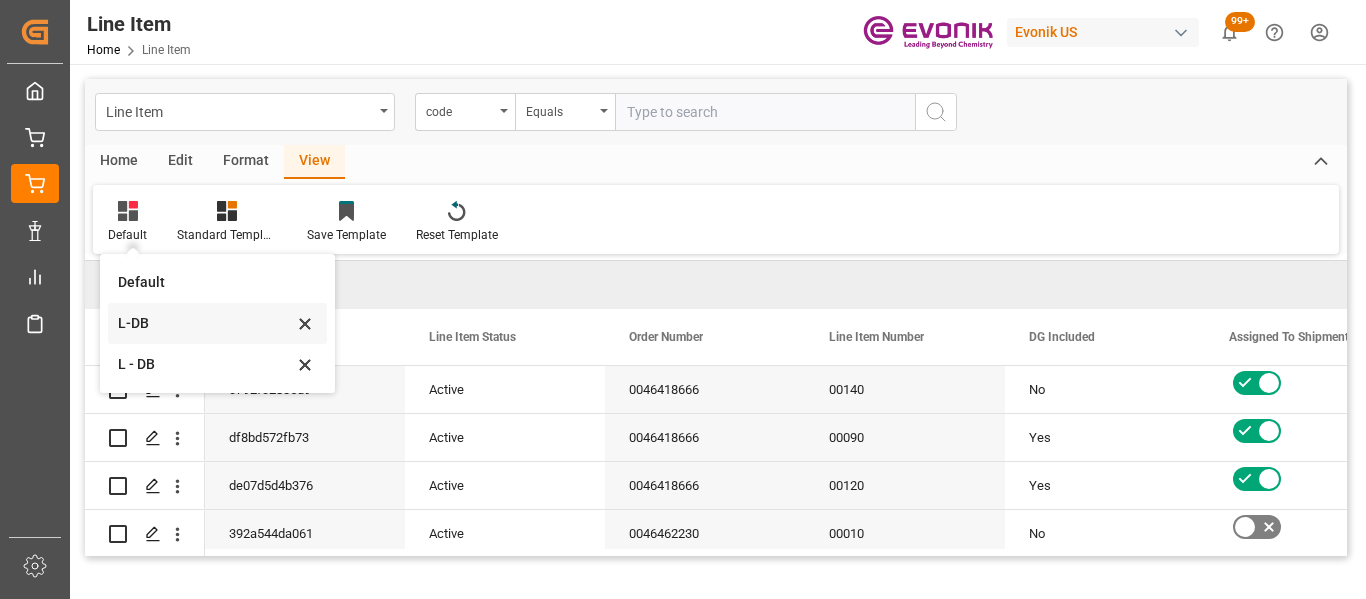 click on "L-DB" at bounding box center (205, 282) 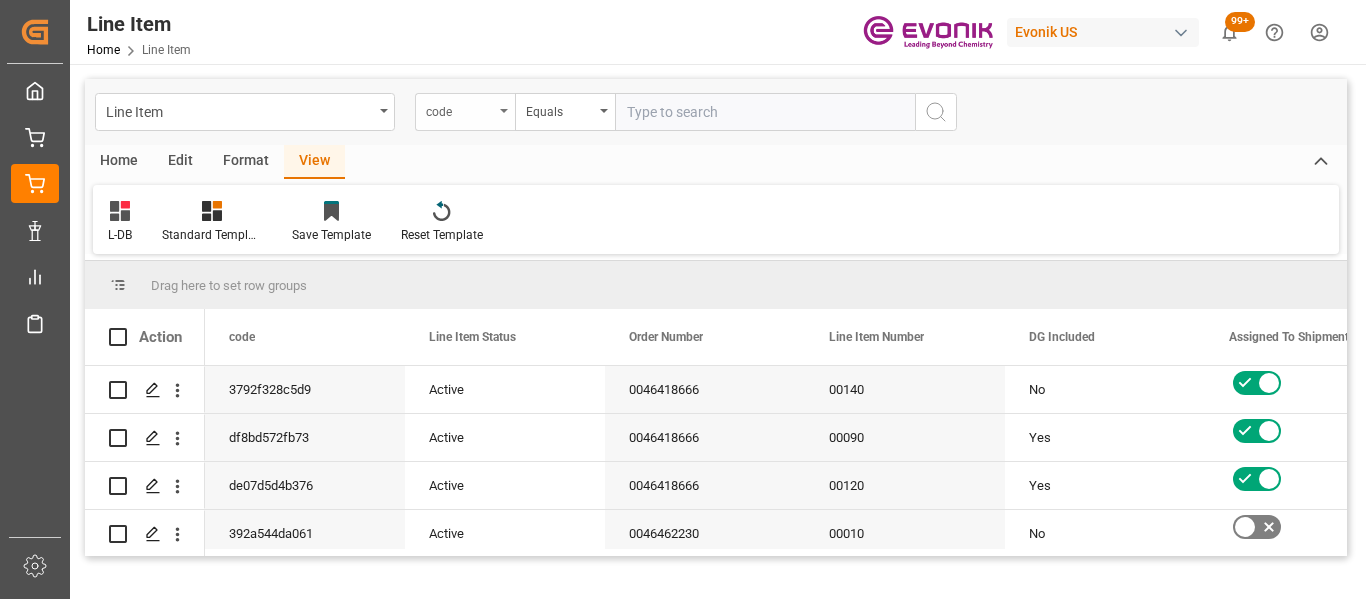 click on "code" at bounding box center [460, 109] 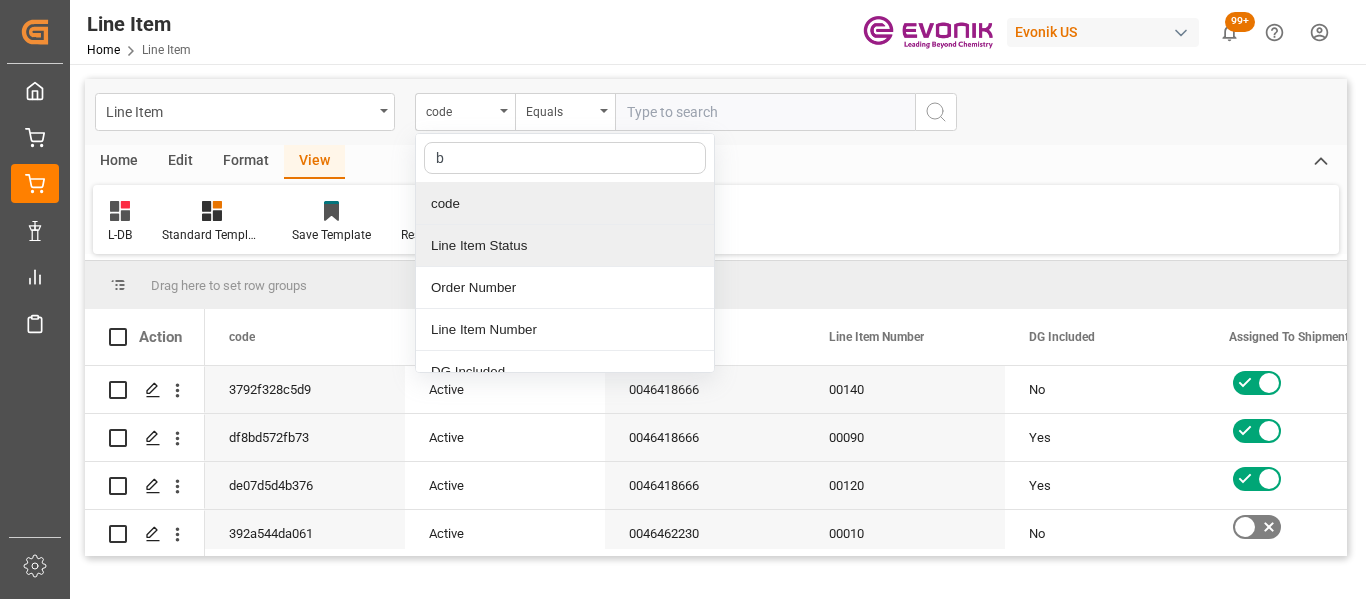 type on "bu" 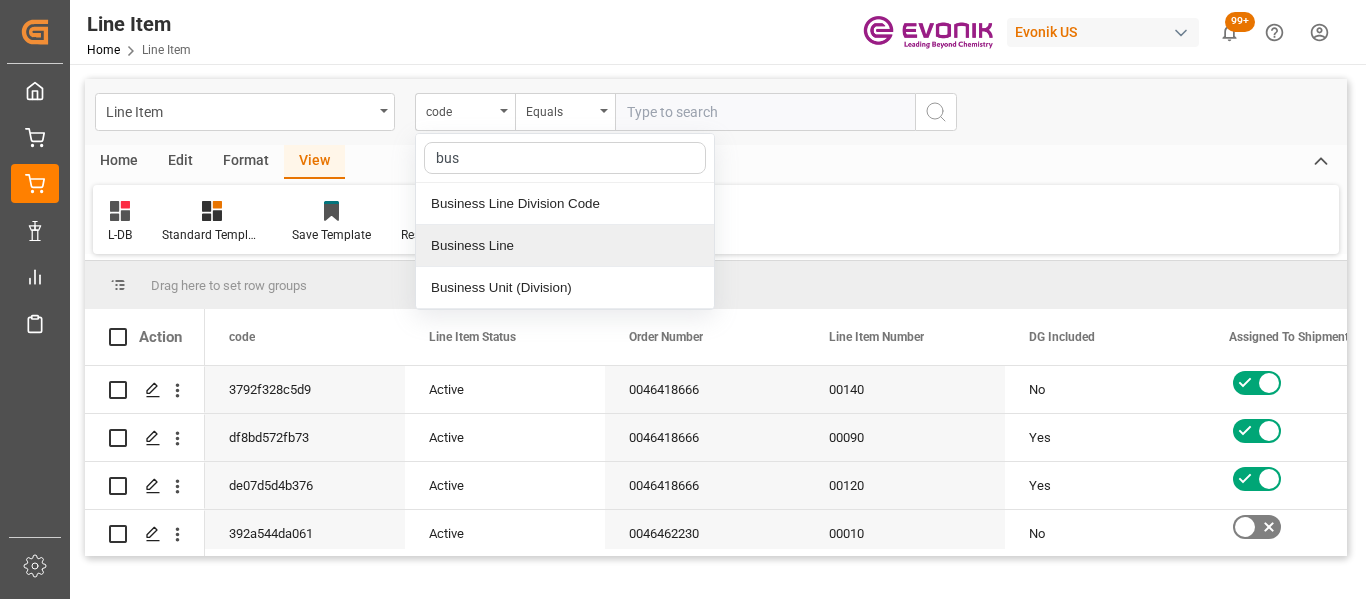 click on "Business Line" at bounding box center [565, 246] 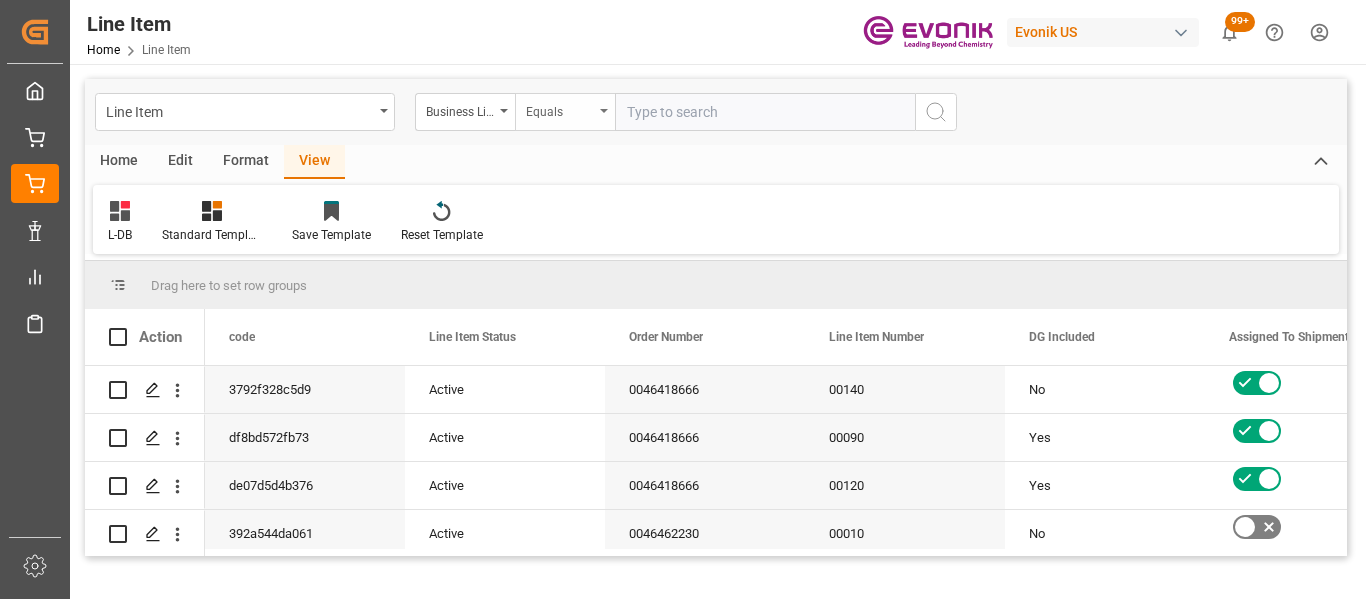 click on "Equals" at bounding box center (565, 112) 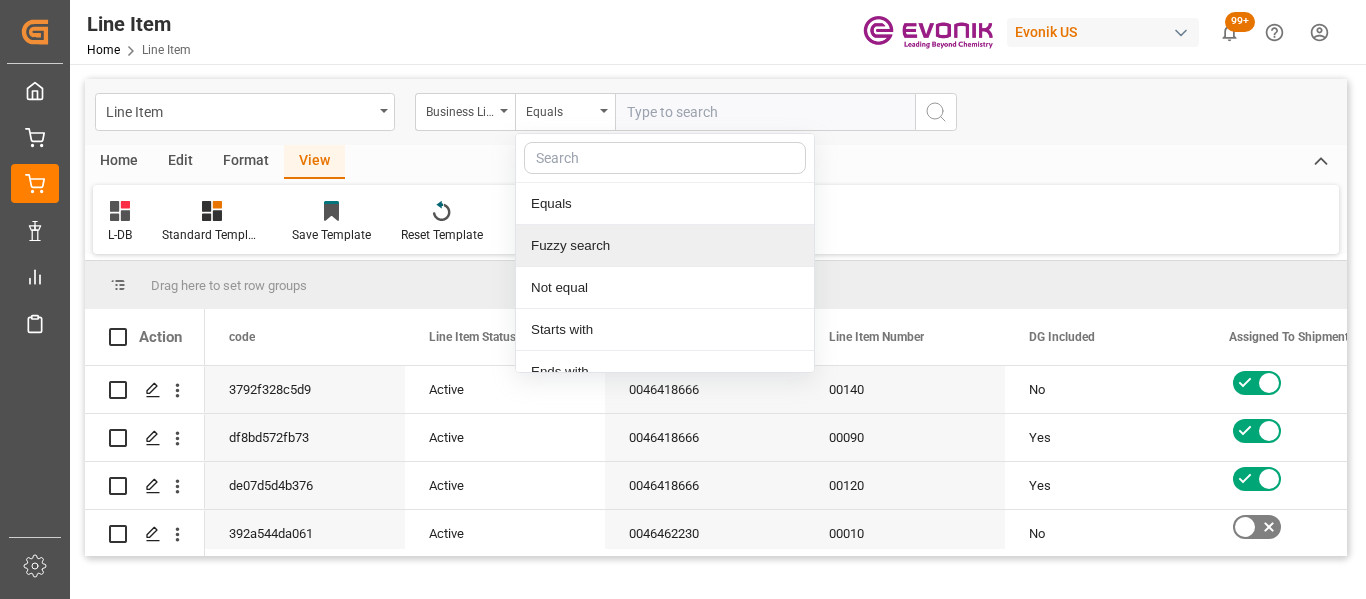 click on "Fuzzy search" at bounding box center (665, 246) 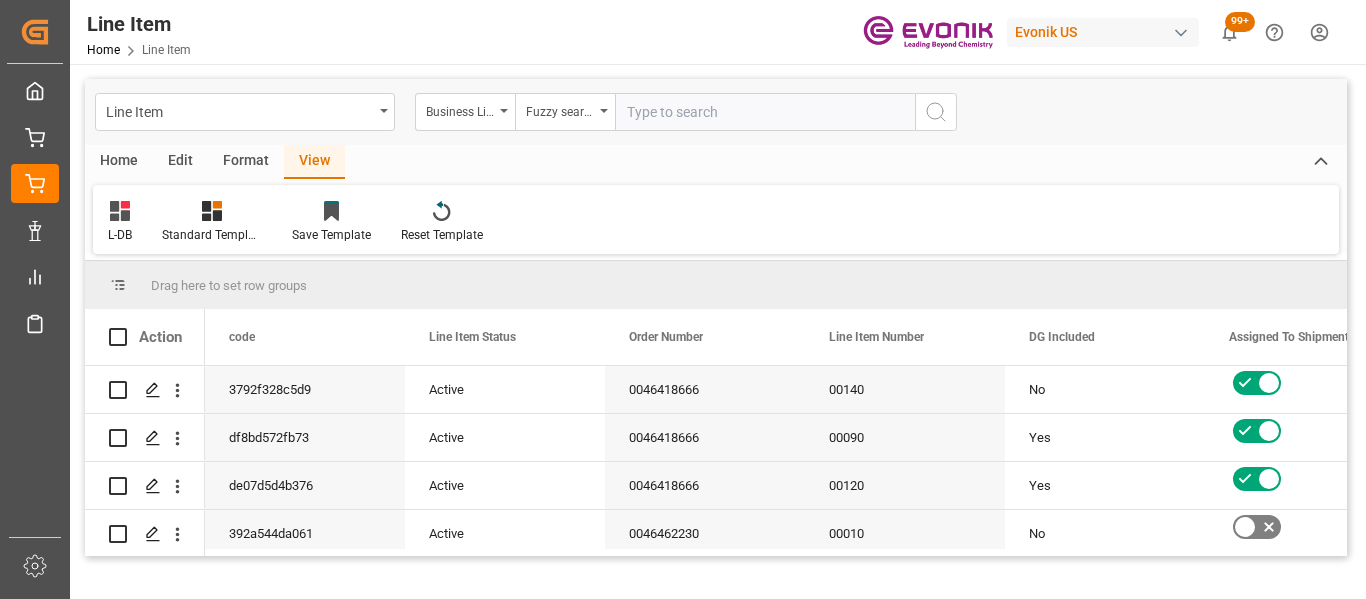 click at bounding box center (765, 112) 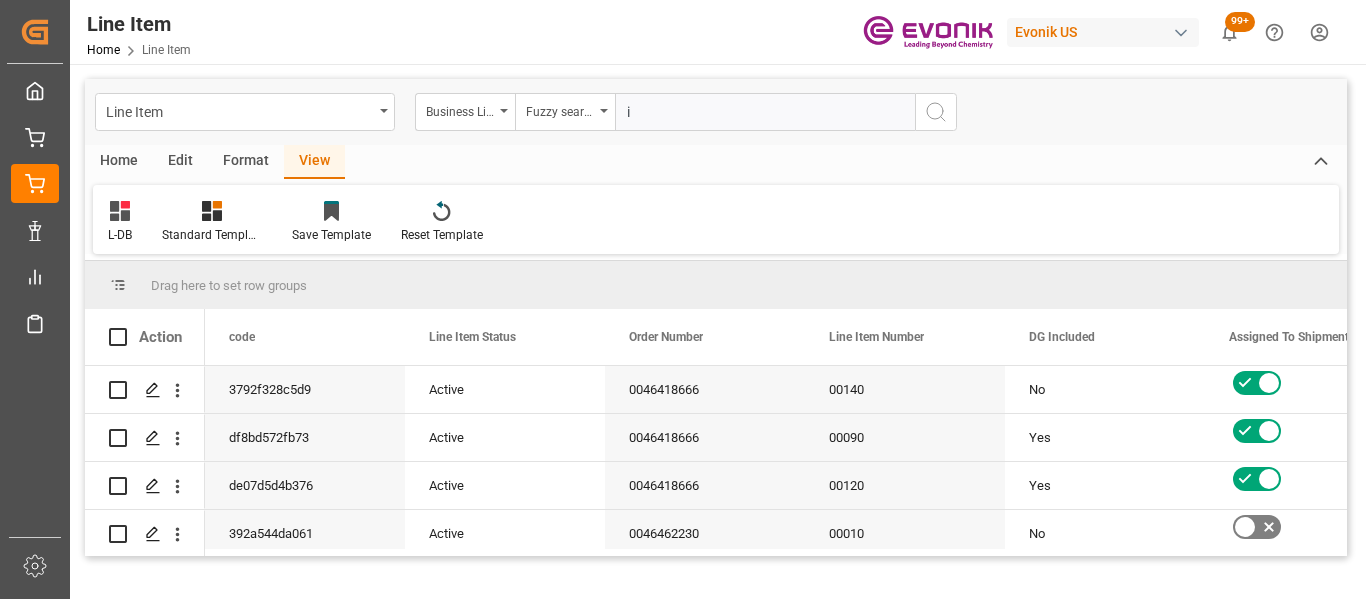 type on "in" 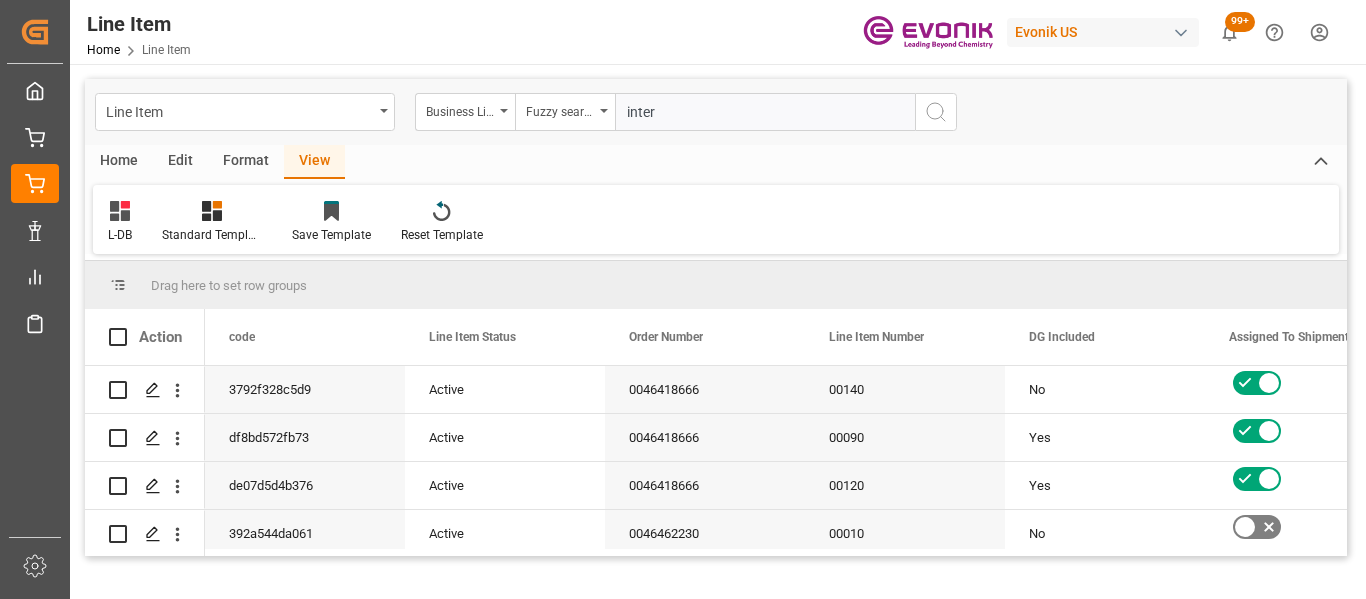 type 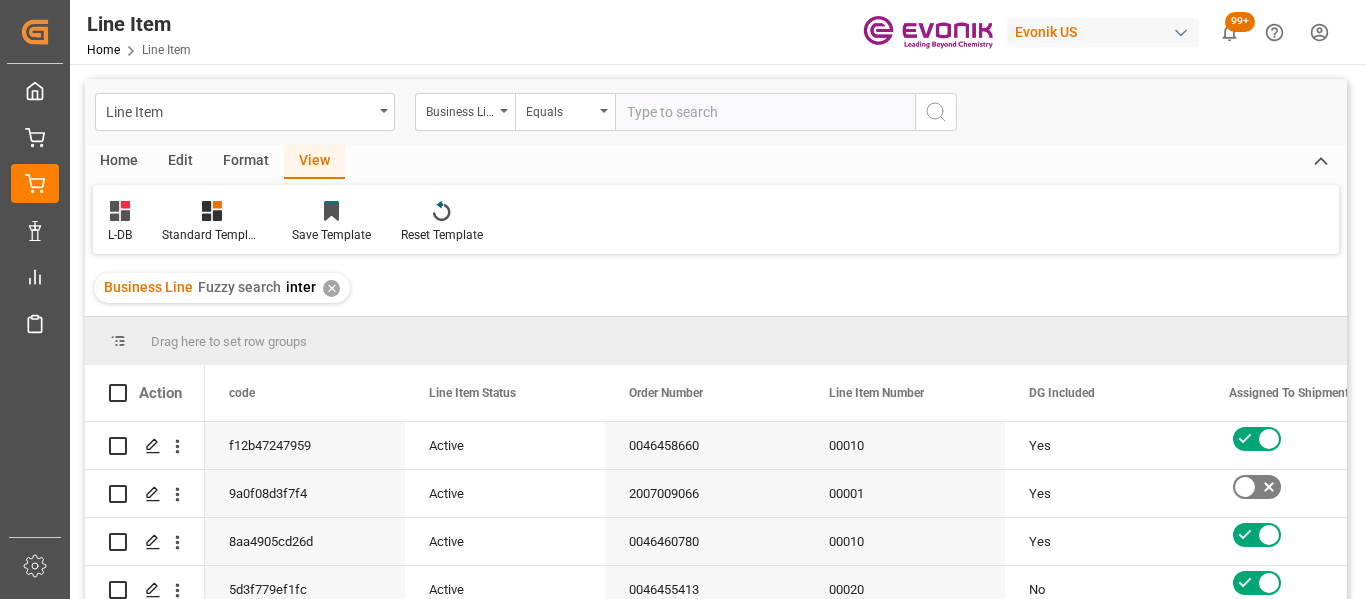 click on "Home" at bounding box center [119, 162] 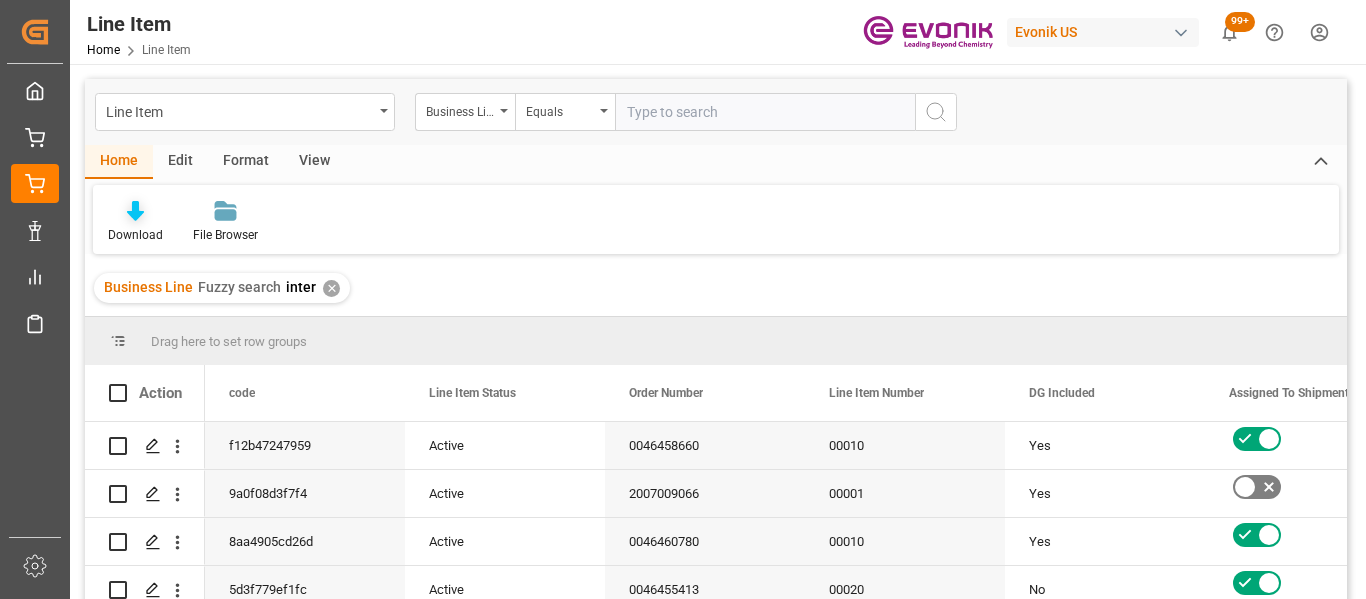 click at bounding box center [135, 210] 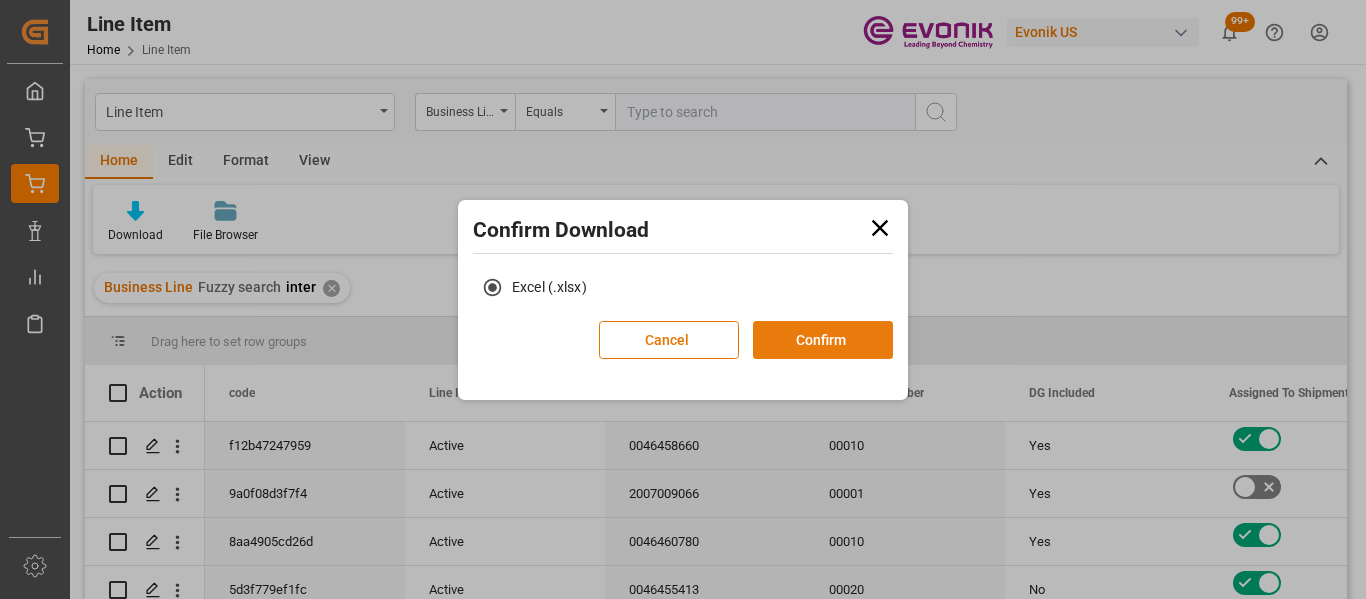 click on "Confirm" at bounding box center [823, 340] 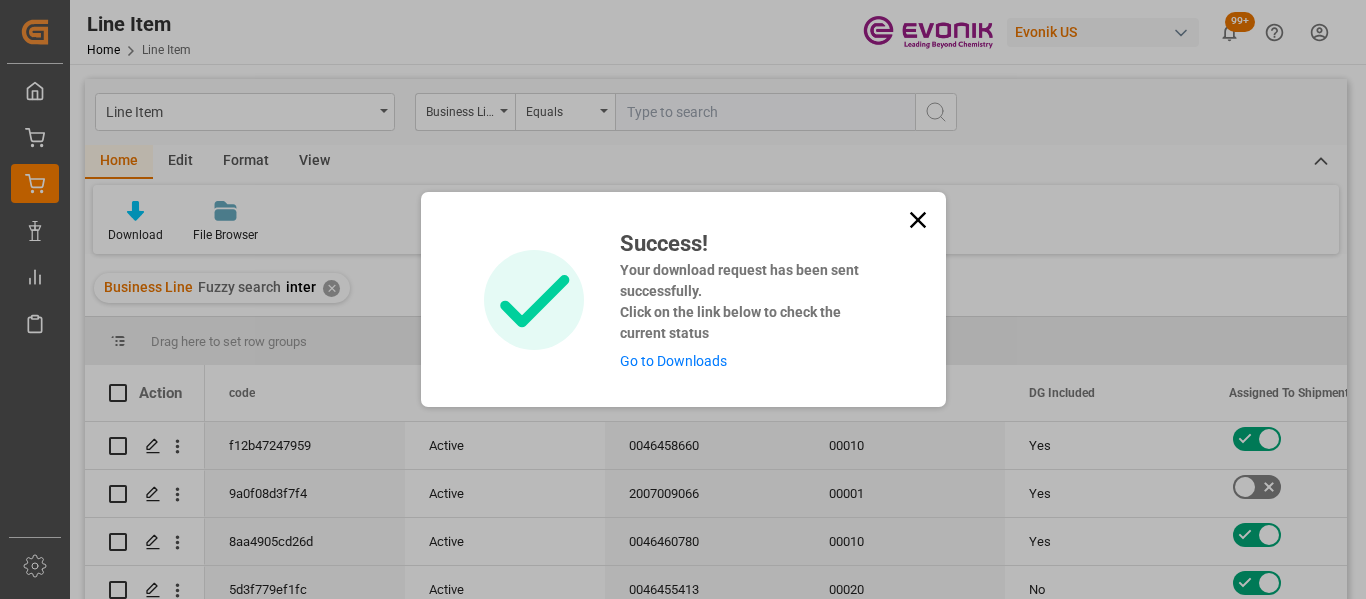 click on "Success! Your download request has been sent successfully.  Click on the link below to check the current status   Go to Downloads" at bounding box center [683, 299] 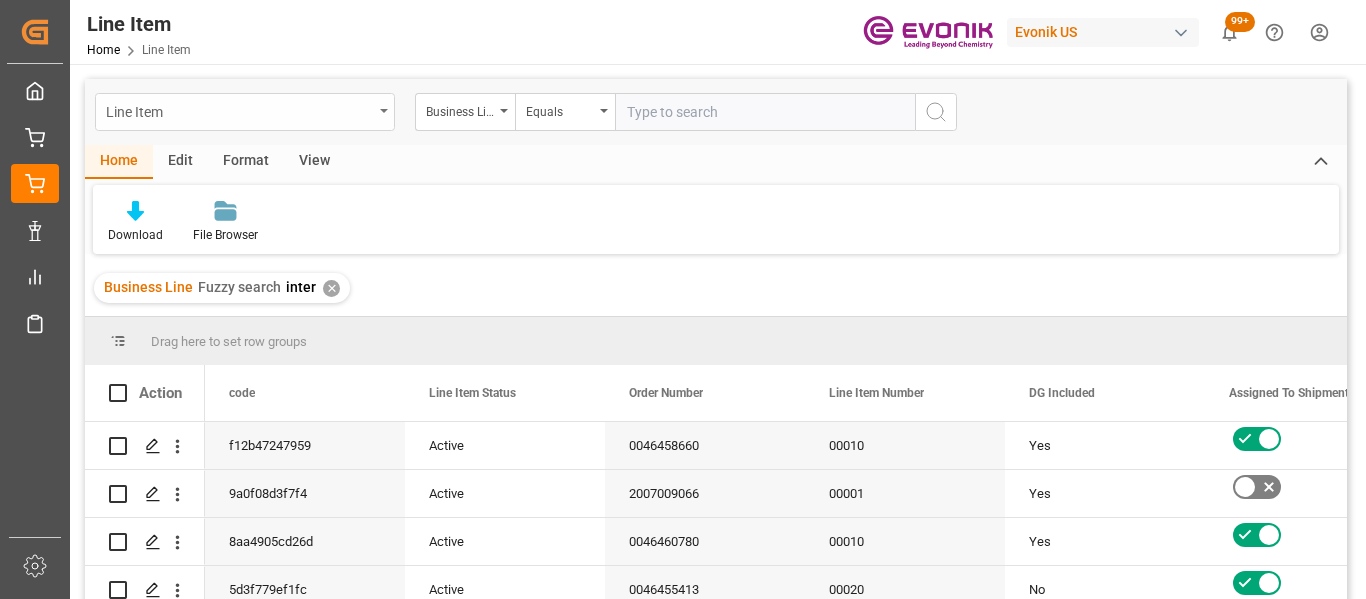 click on "Line Item" at bounding box center [239, 110] 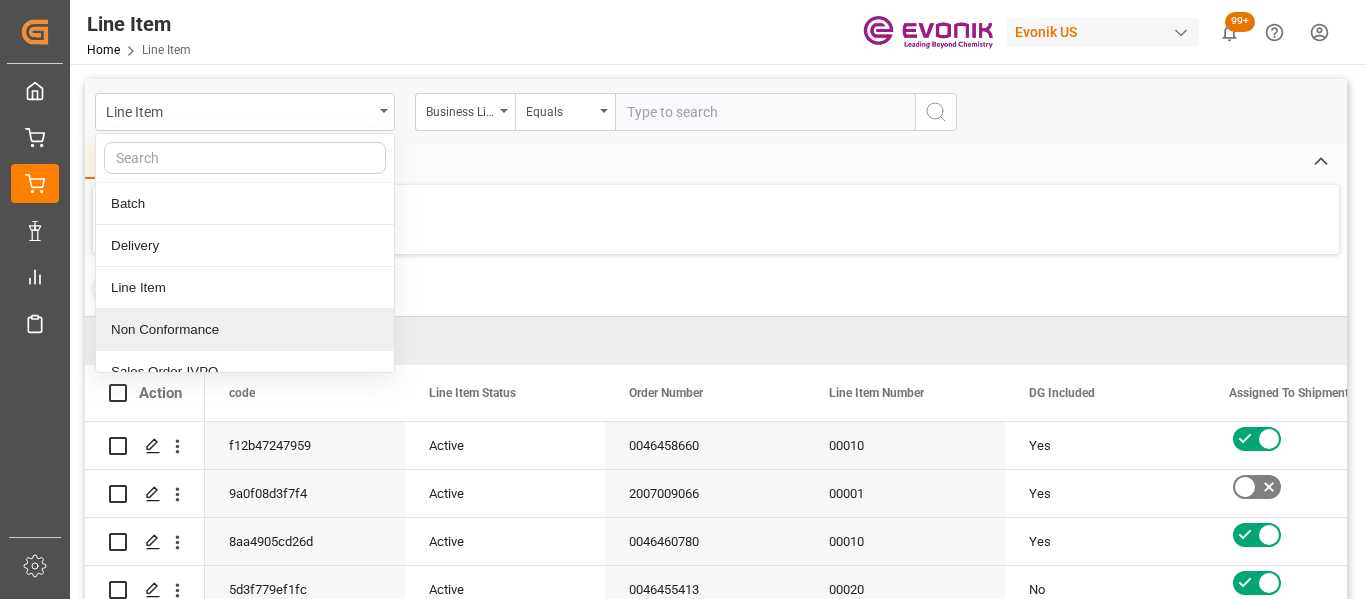 scroll, scrollTop: 105, scrollLeft: 0, axis: vertical 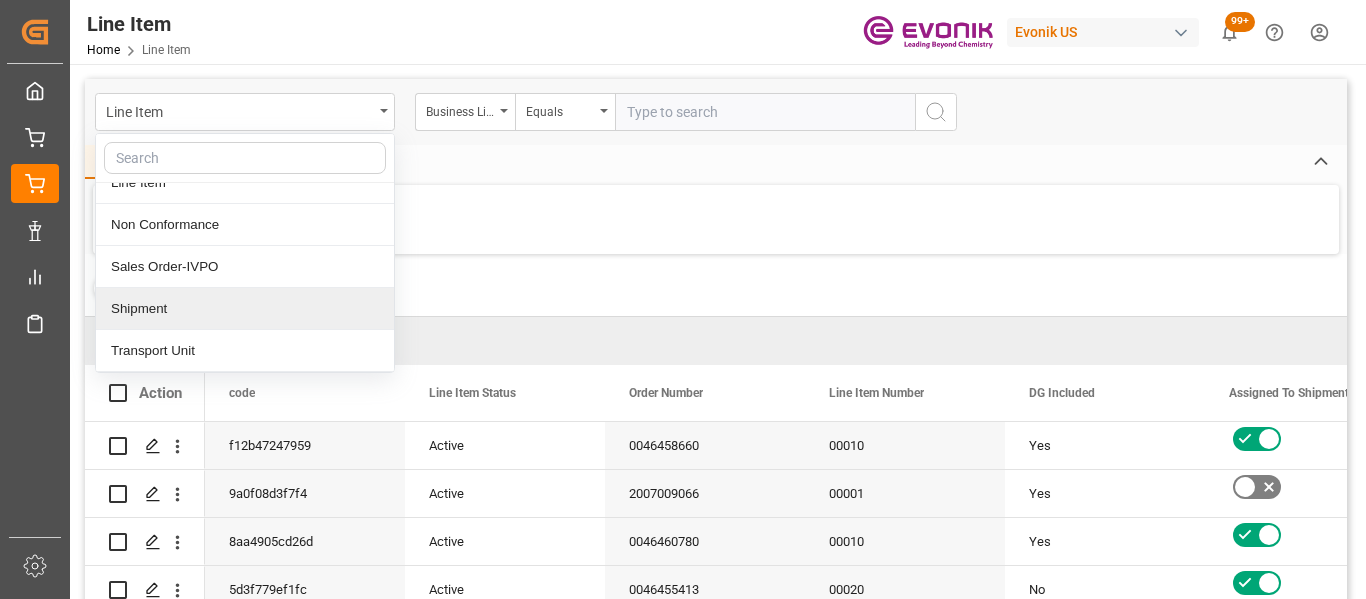 click on "Shipment" at bounding box center (245, 309) 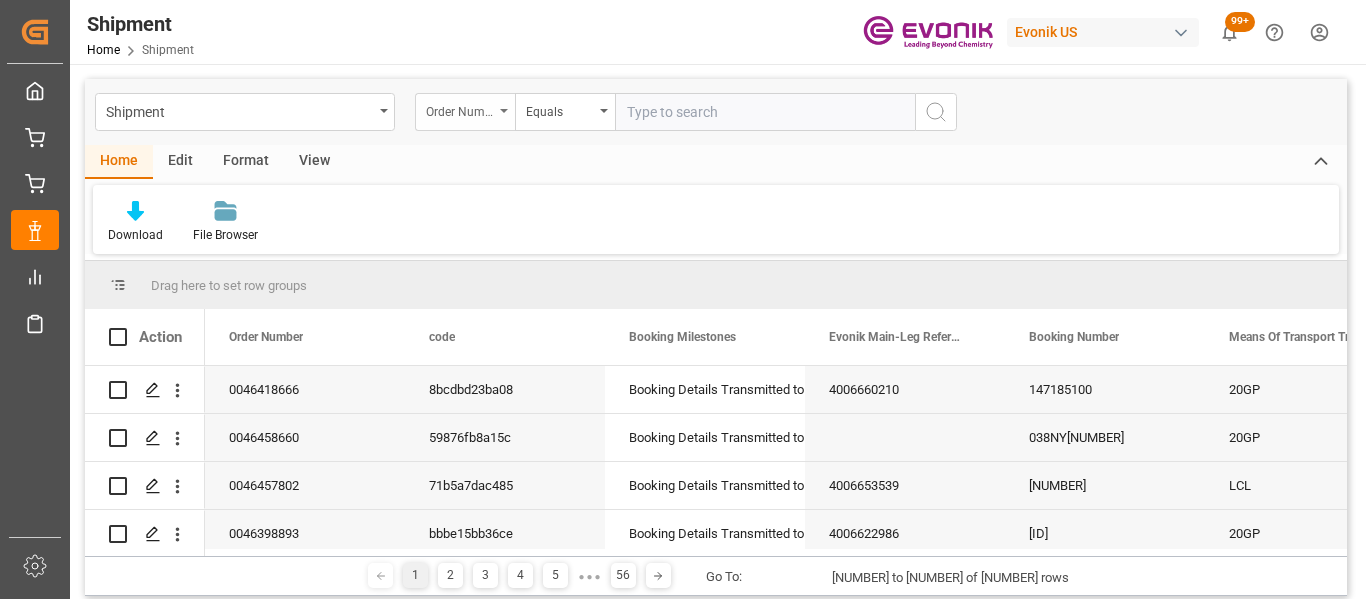 click on "Order Number" at bounding box center [460, 109] 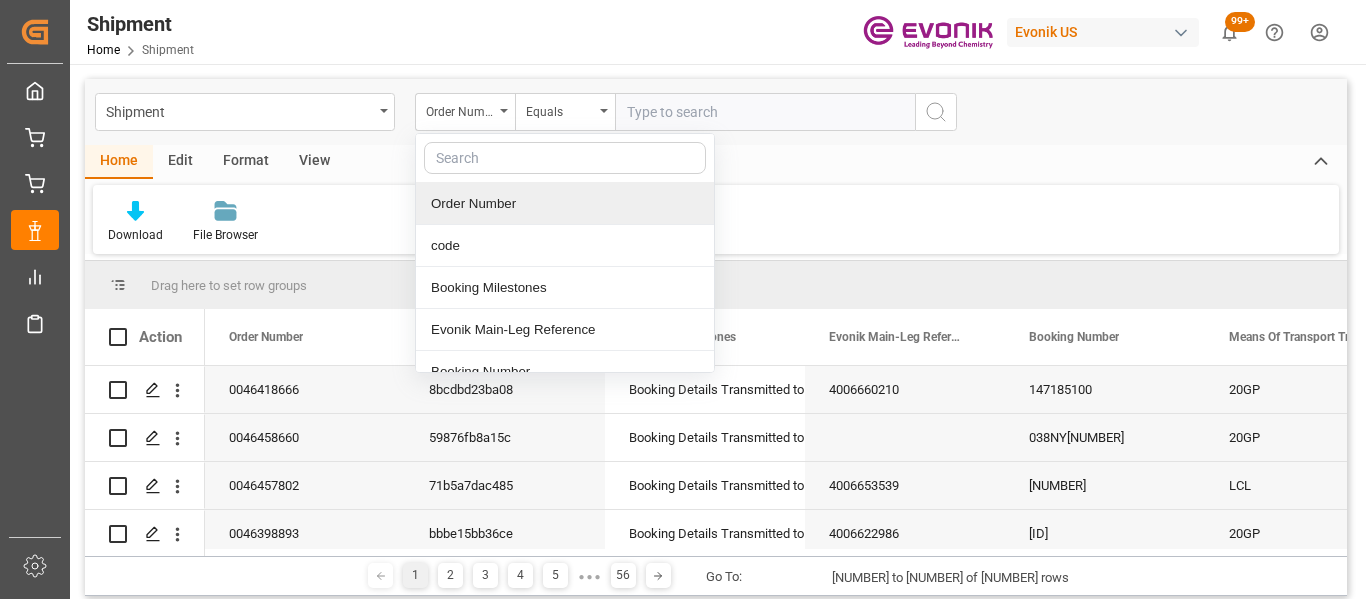 type on "u" 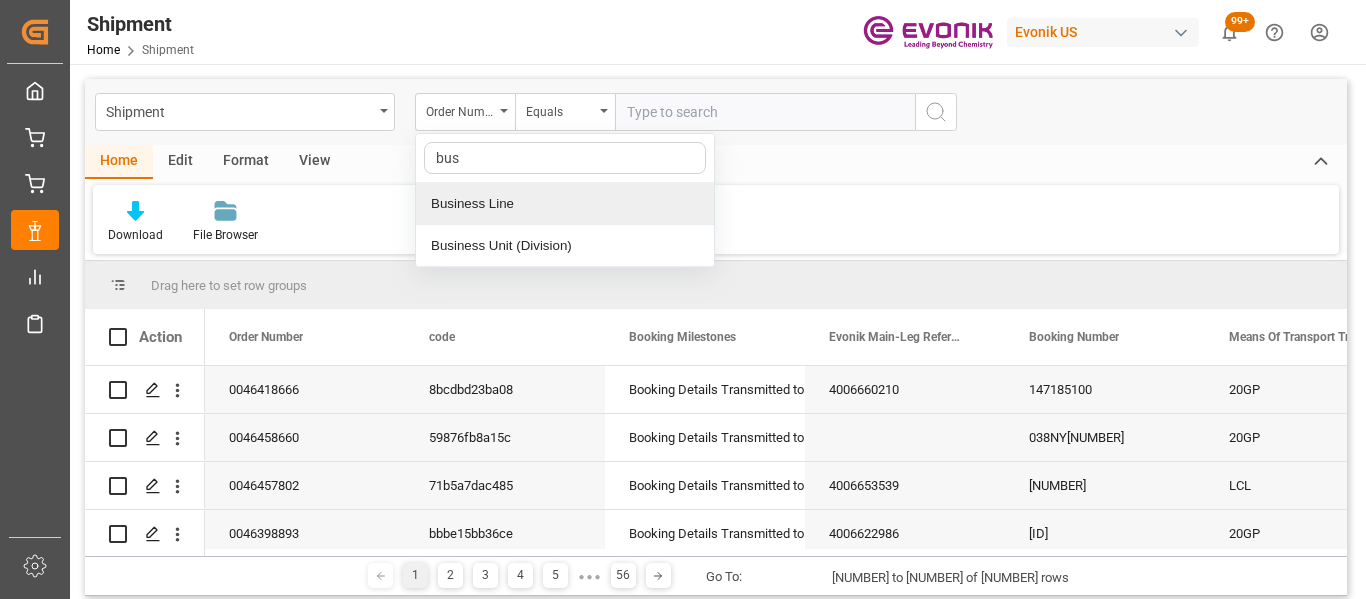 click on "Business Line" at bounding box center (565, 204) 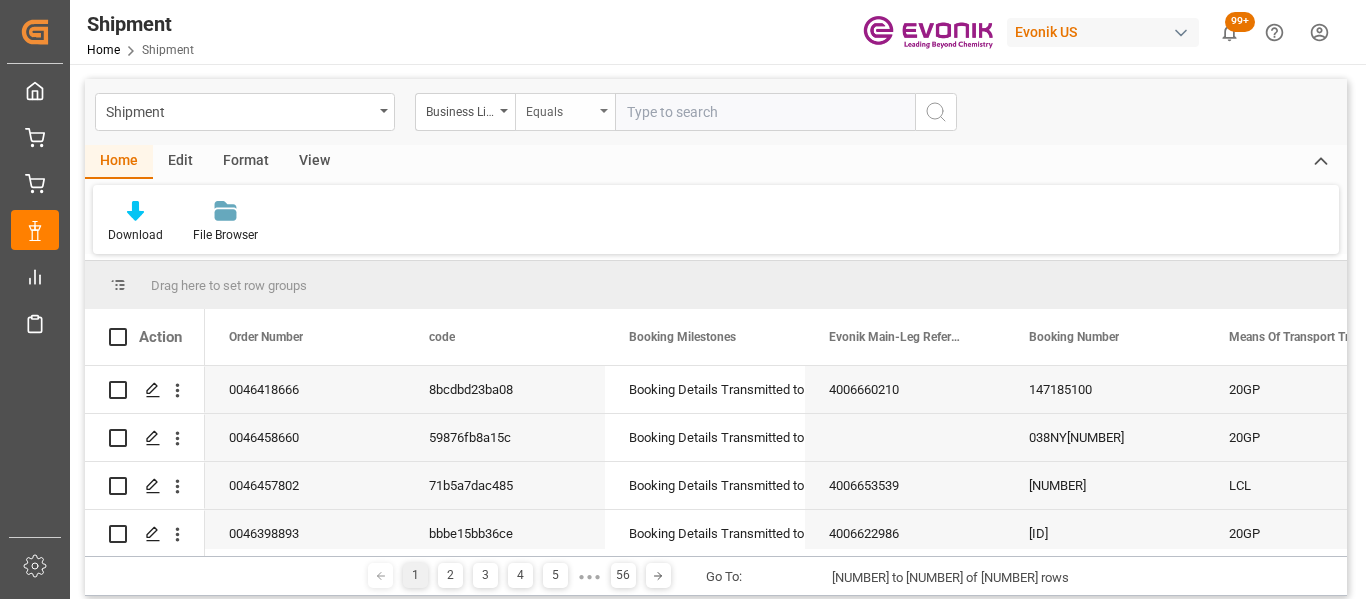 click on "Equals" at bounding box center [560, 109] 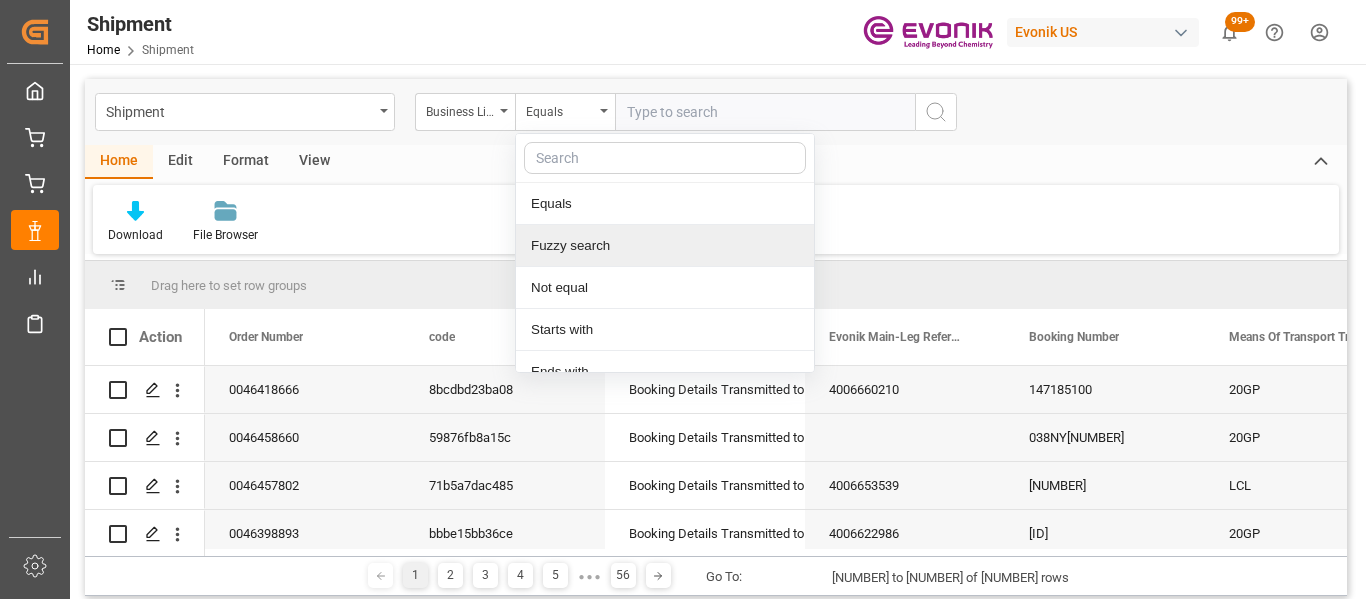 click on "Fuzzy search" at bounding box center [665, 246] 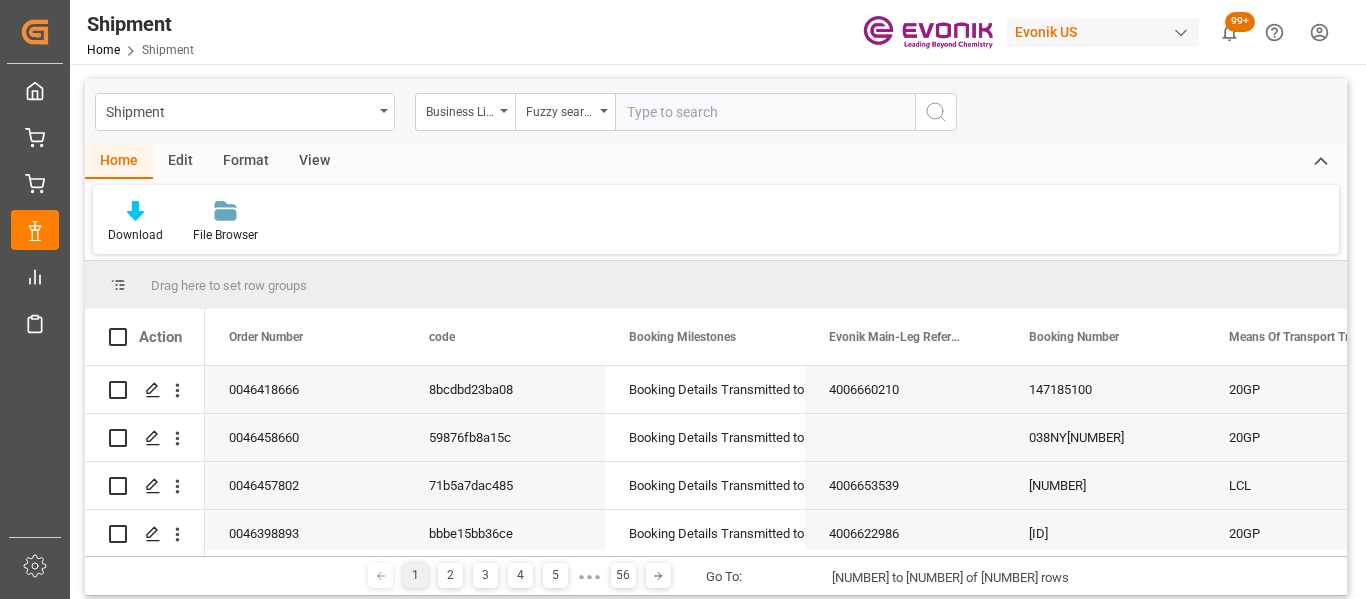 click at bounding box center (765, 112) 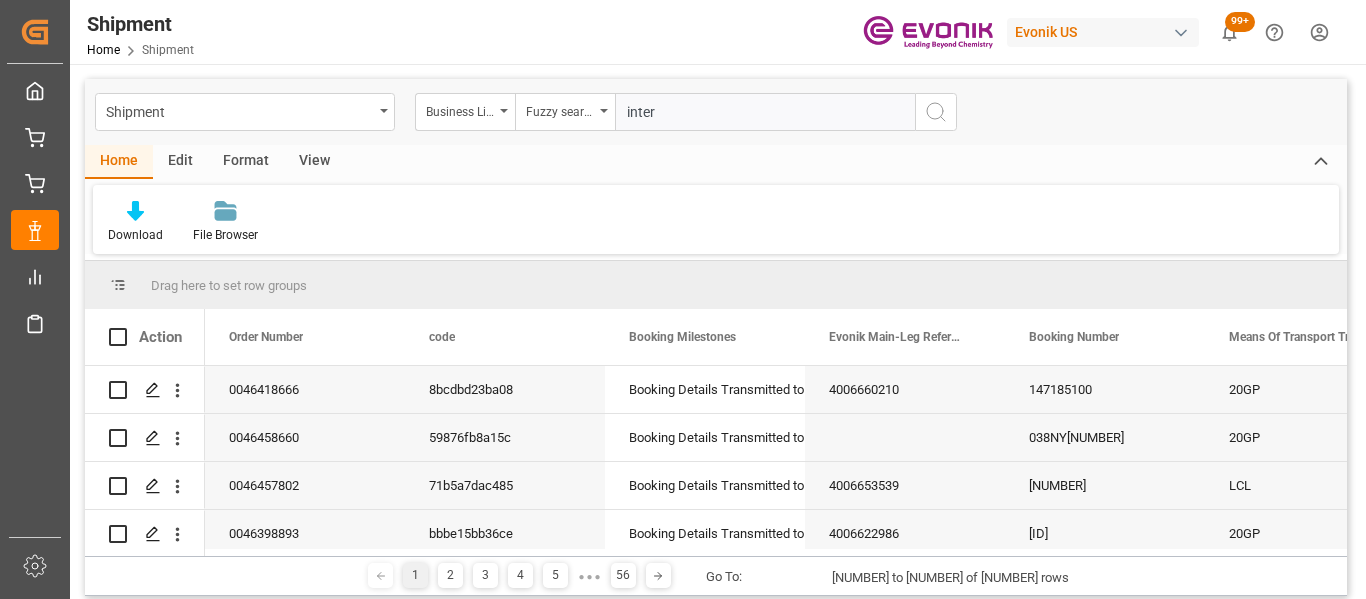 type 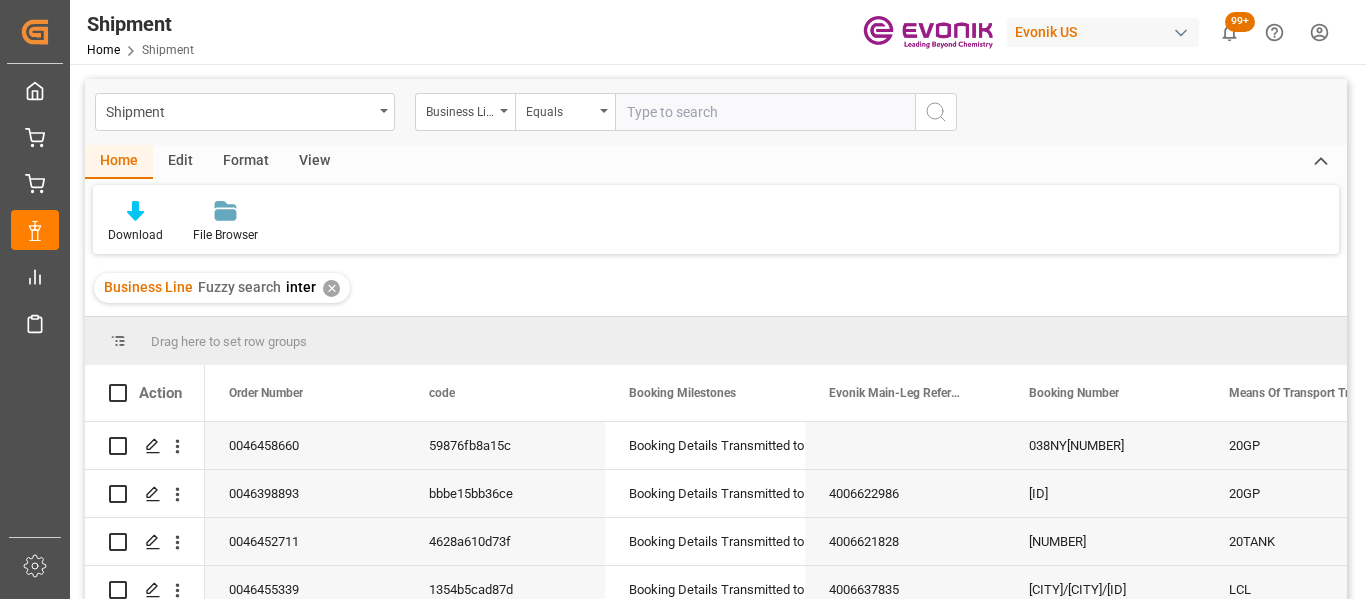 click on "View" at bounding box center (314, 162) 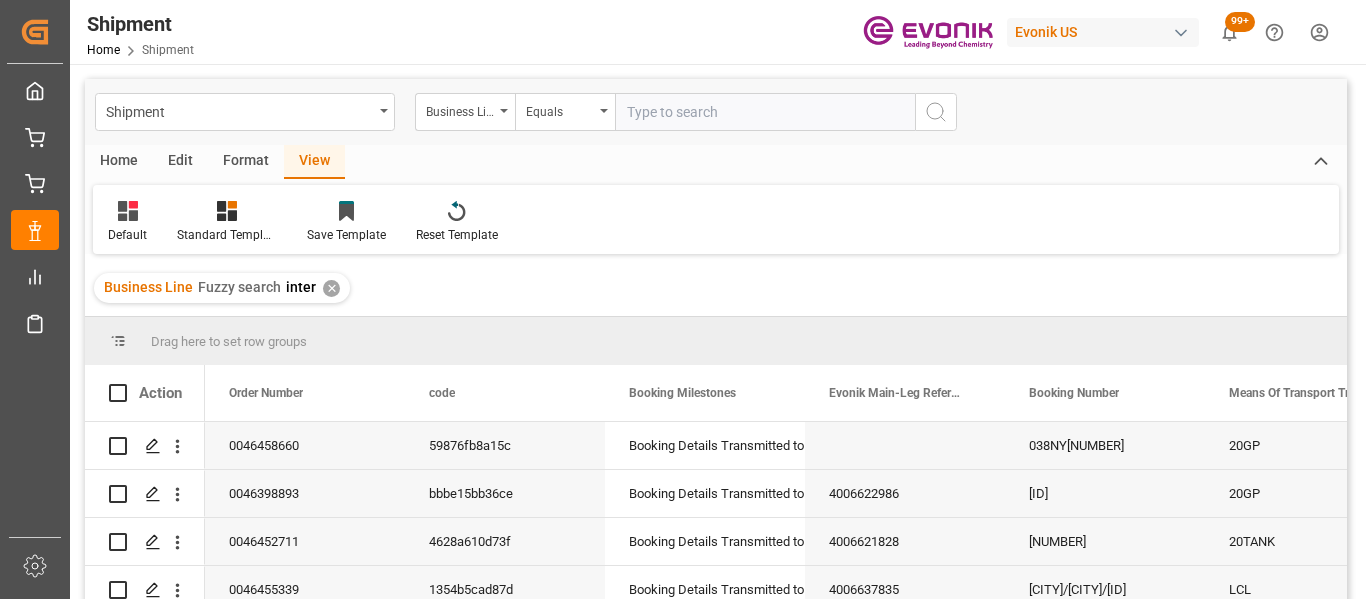 click on "Home" at bounding box center (119, 162) 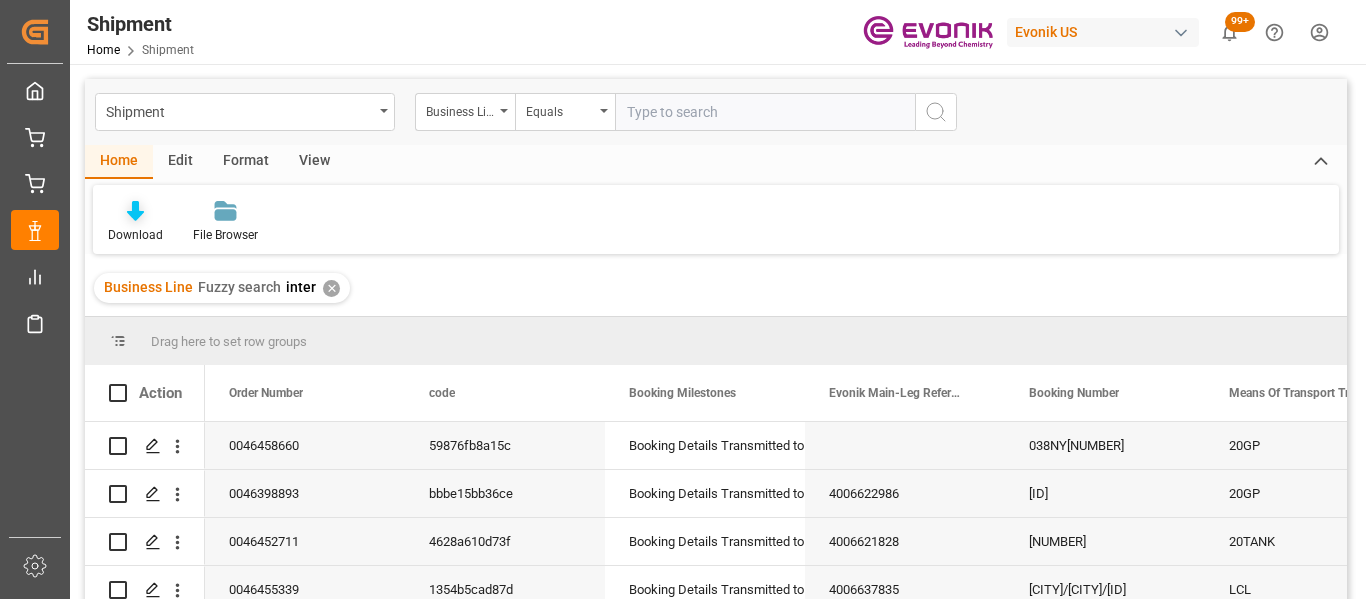 click at bounding box center [135, 211] 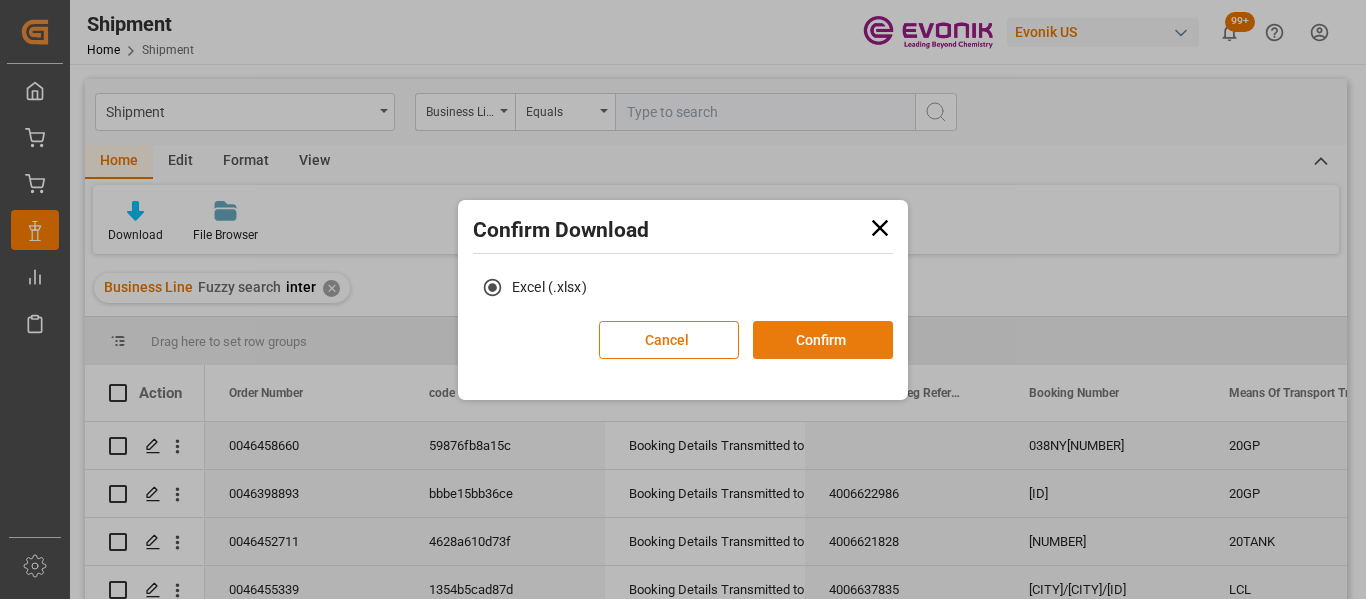 click on "Confirm" at bounding box center [823, 340] 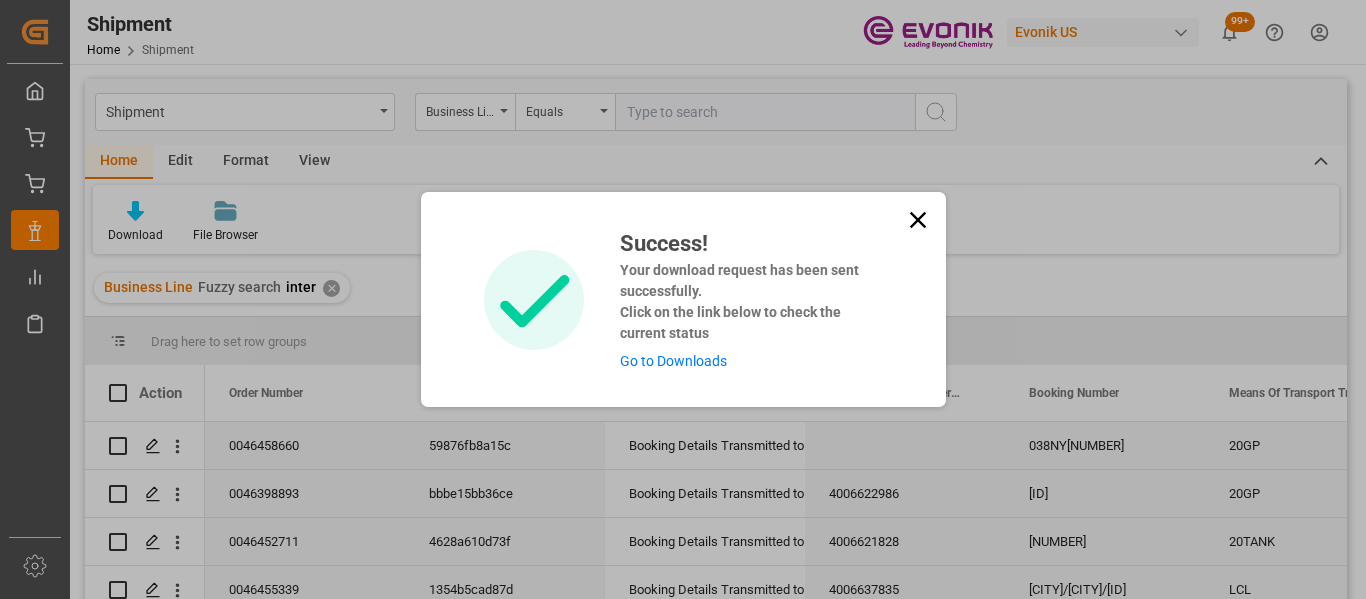click at bounding box center [917, 220] 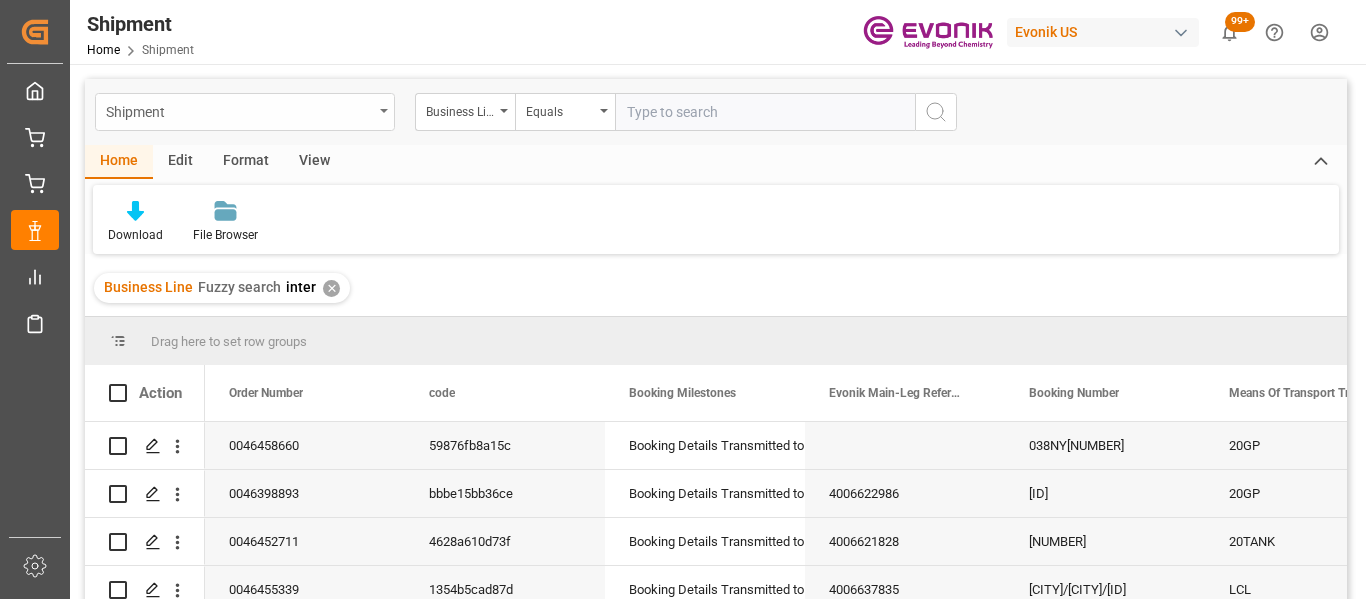 click on "Shipment" at bounding box center [239, 110] 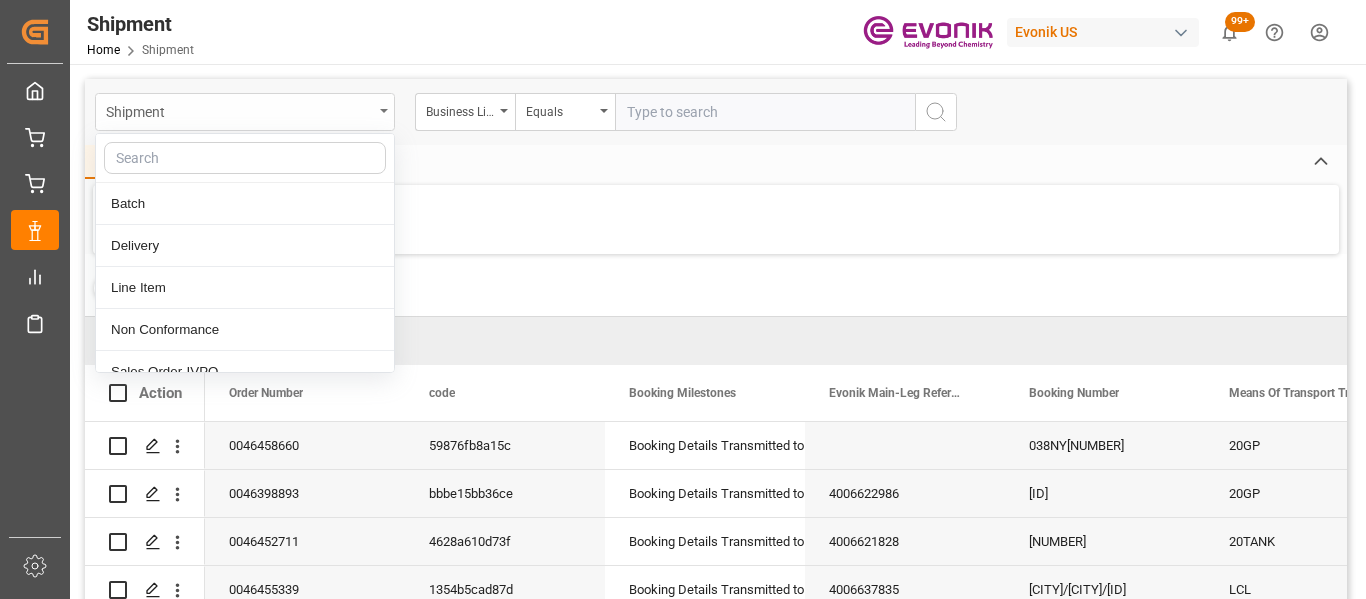 click on "Shipment" at bounding box center (239, 110) 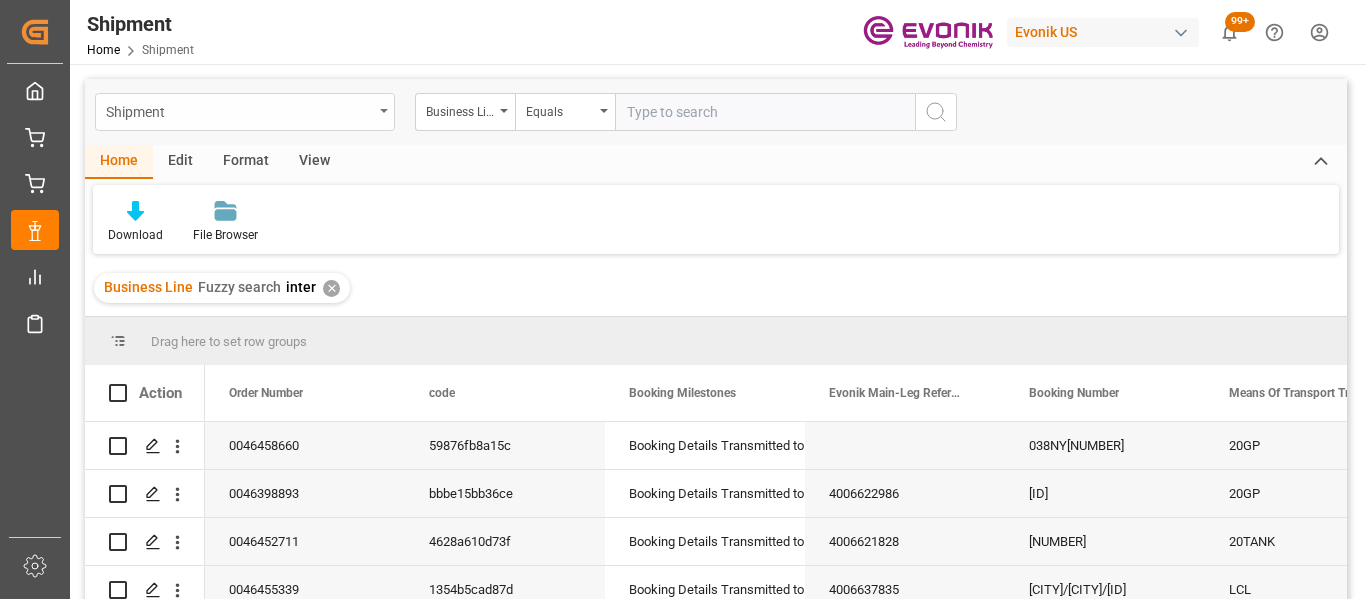 click on "Shipment" at bounding box center [245, 112] 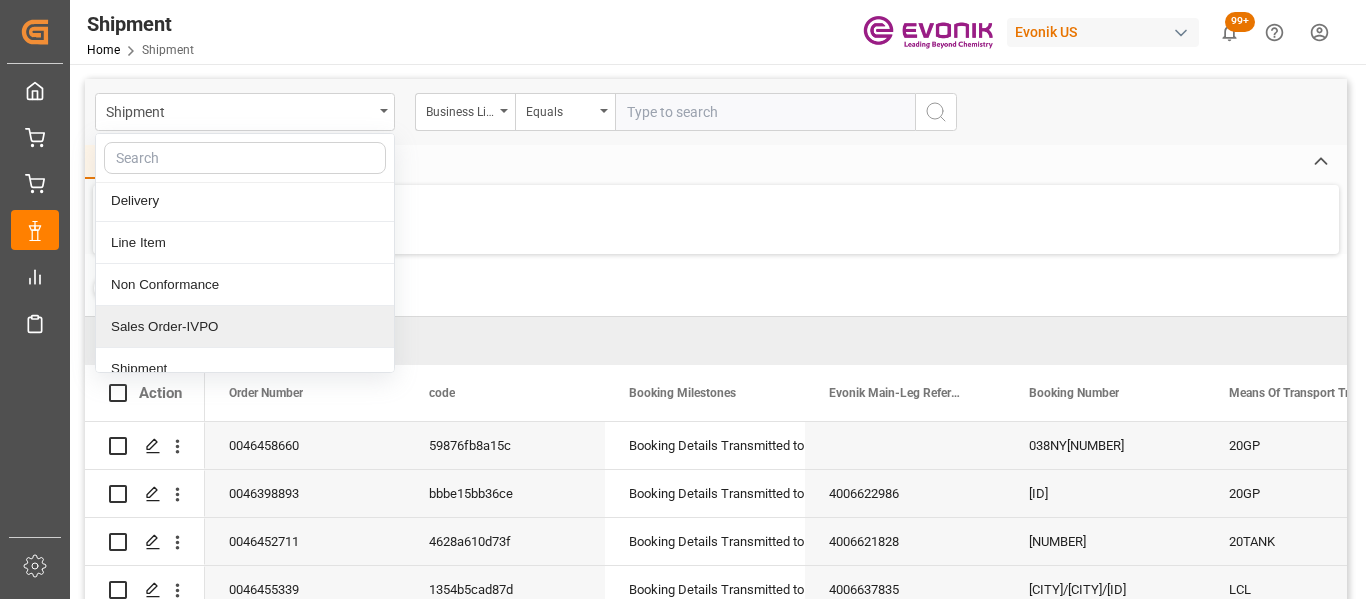scroll, scrollTop: 105, scrollLeft: 0, axis: vertical 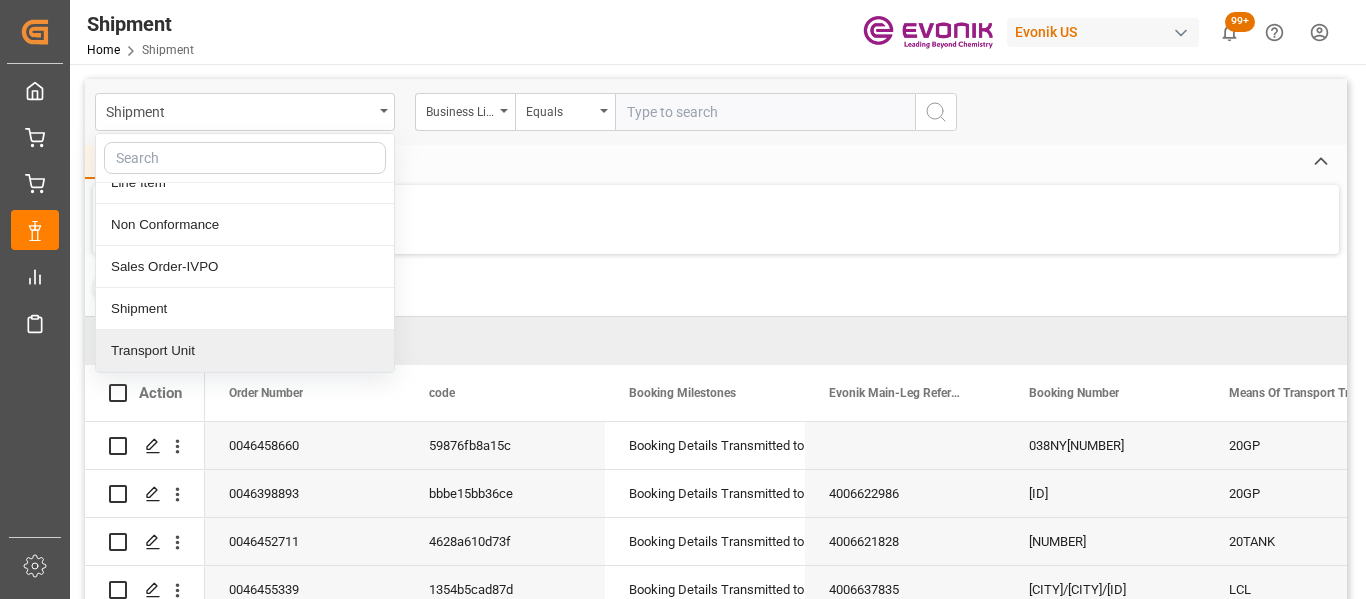 click on "Transport Unit" at bounding box center (245, 351) 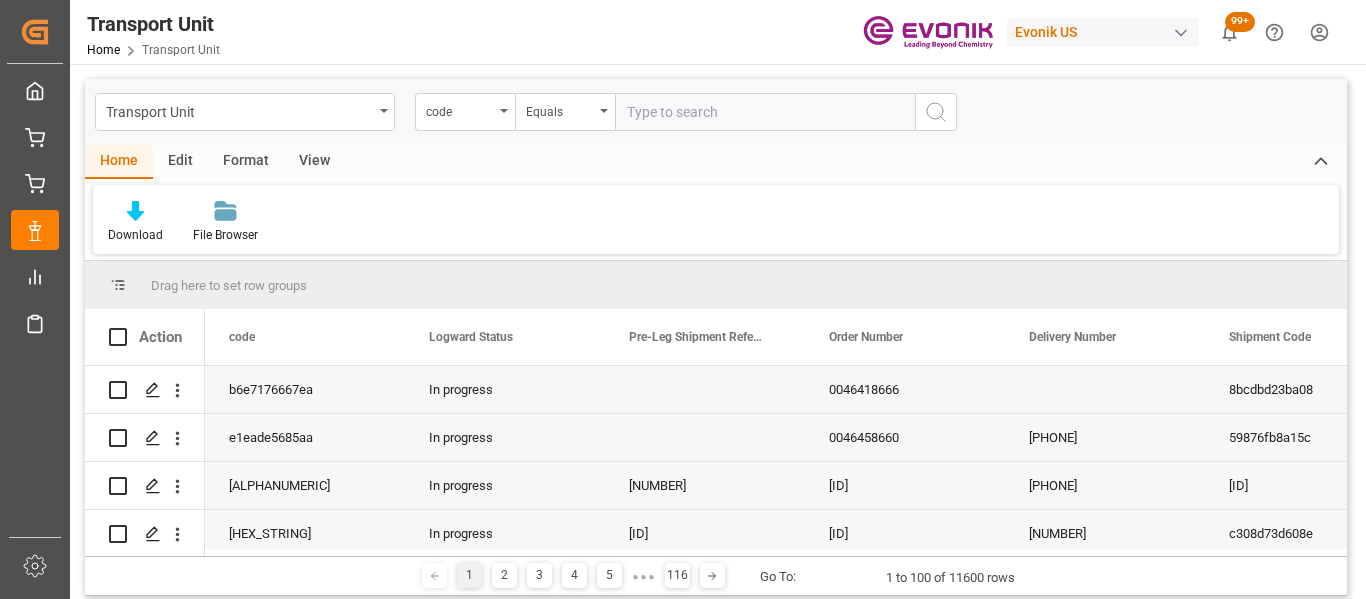 click on "code" at bounding box center [465, 112] 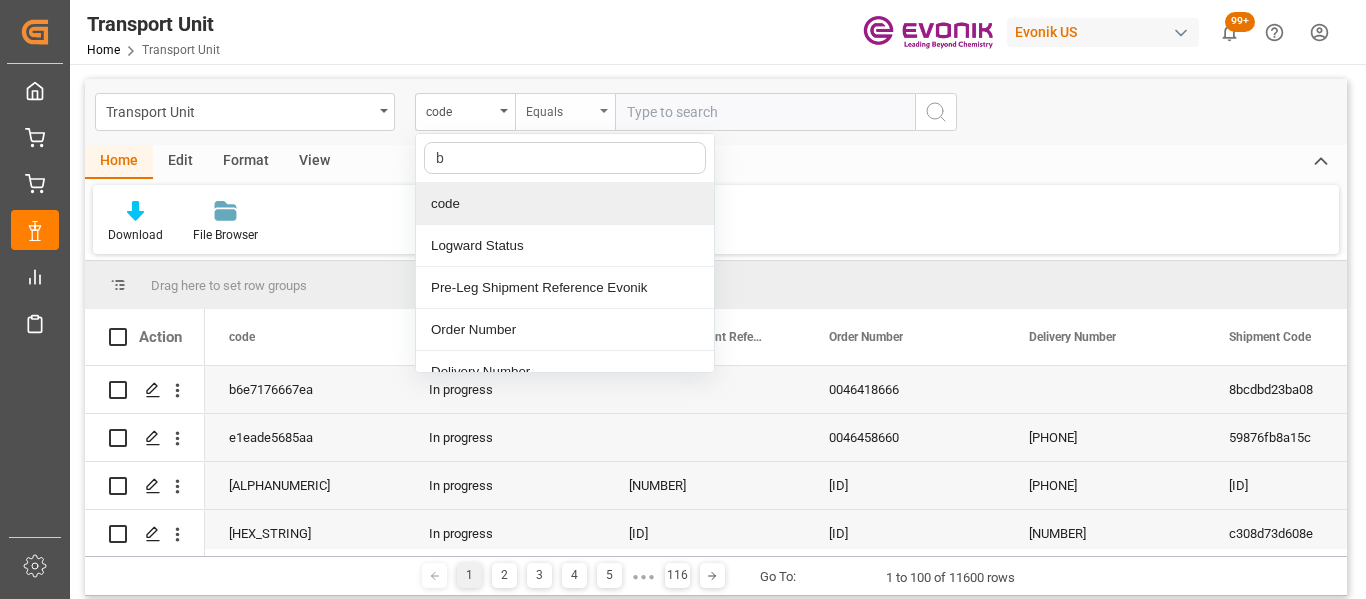 type on "bu" 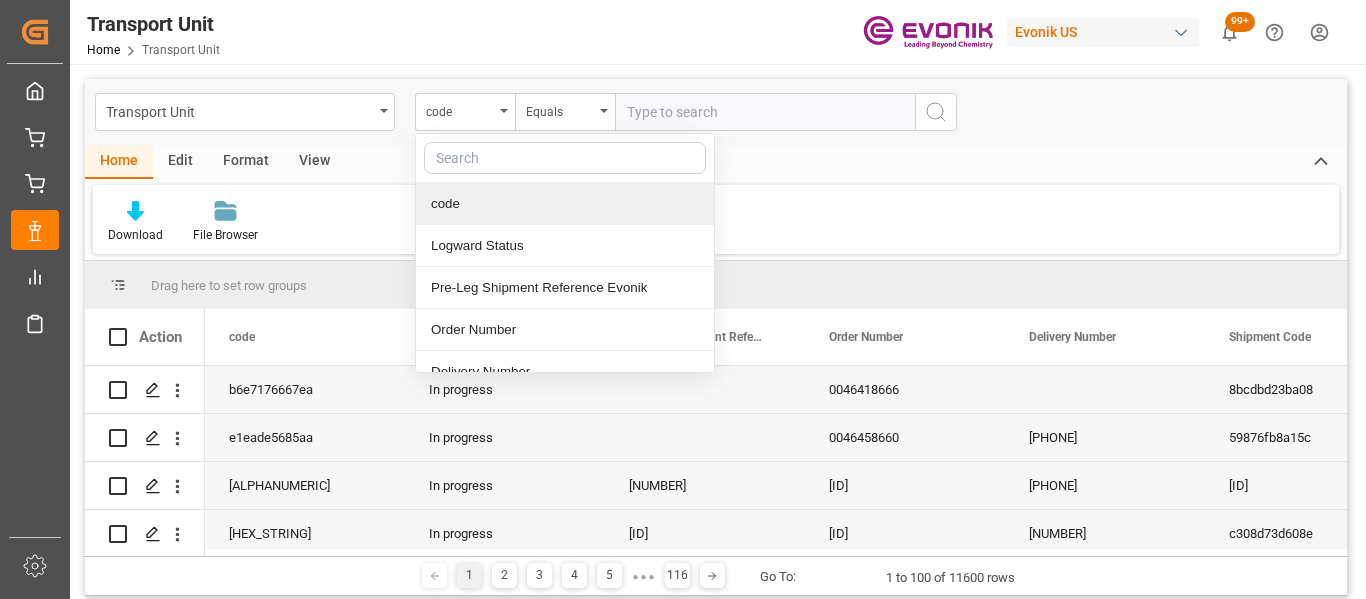 click on "Download File Browser" at bounding box center [716, 219] 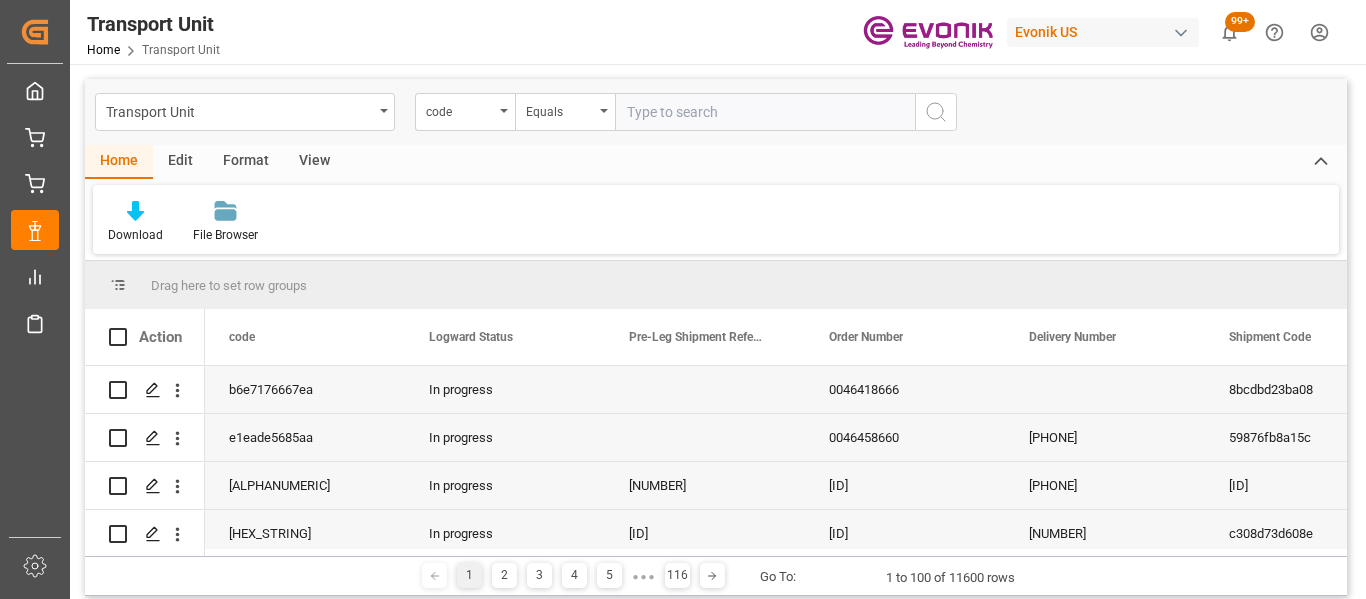 click on "View" at bounding box center [314, 162] 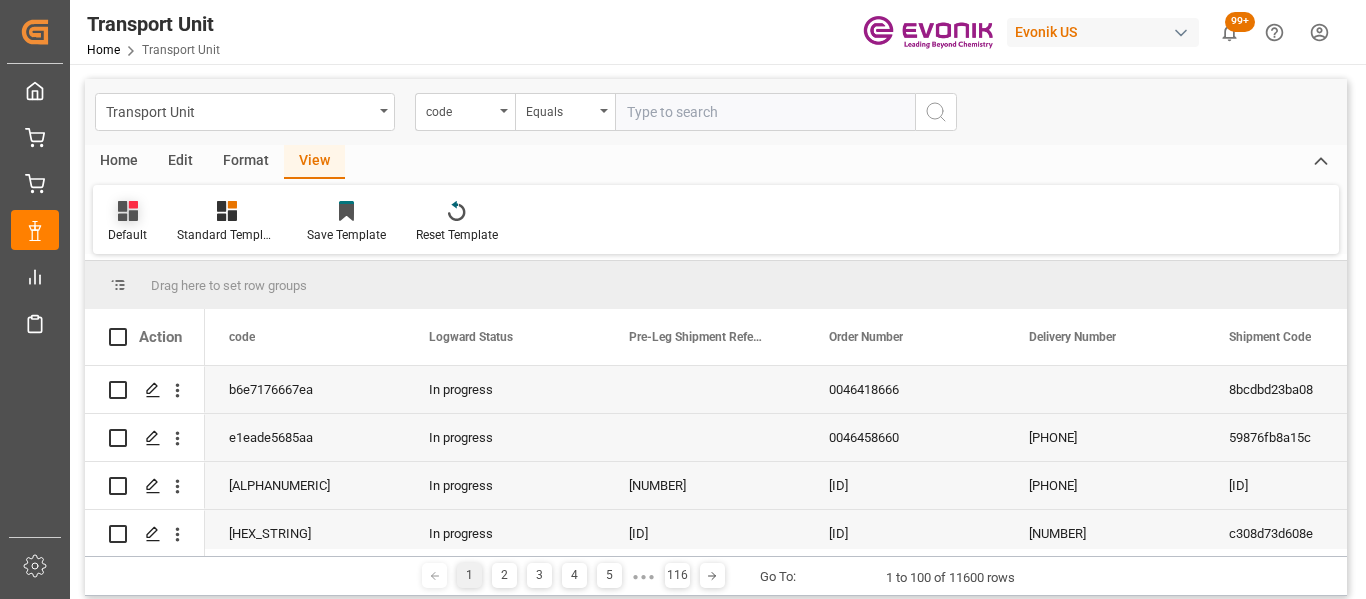 drag, startPoint x: 140, startPoint y: 207, endPoint x: 140, endPoint y: 221, distance: 14 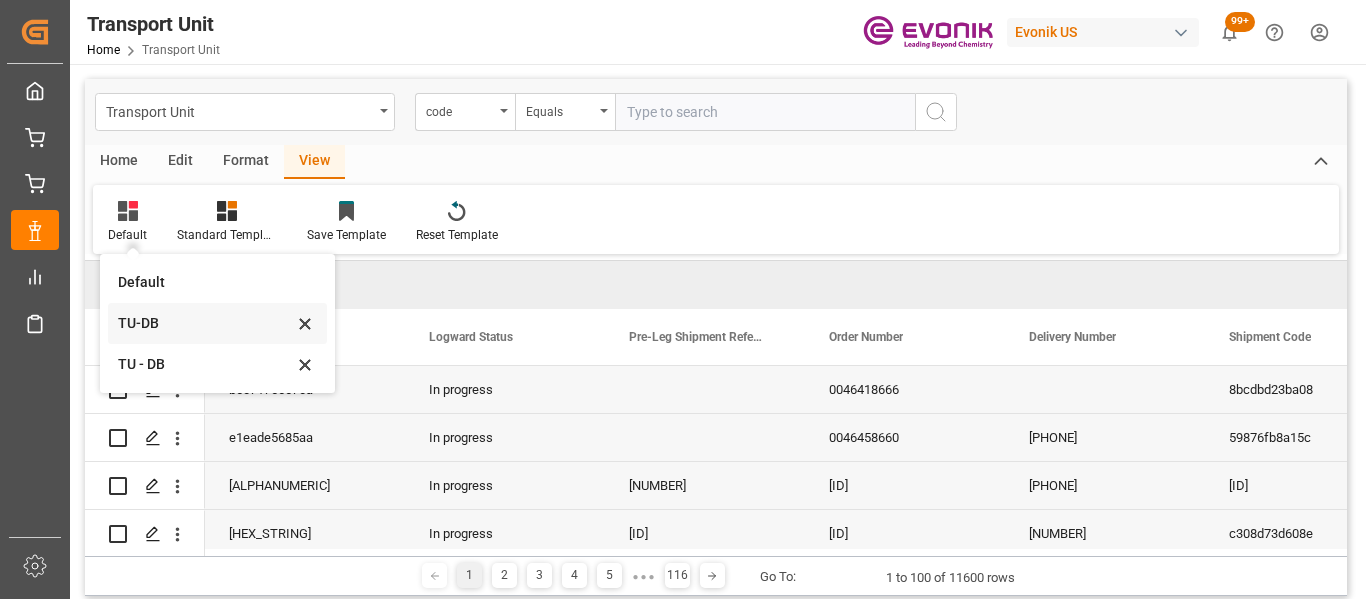 click on "TU-DB" at bounding box center [205, 282] 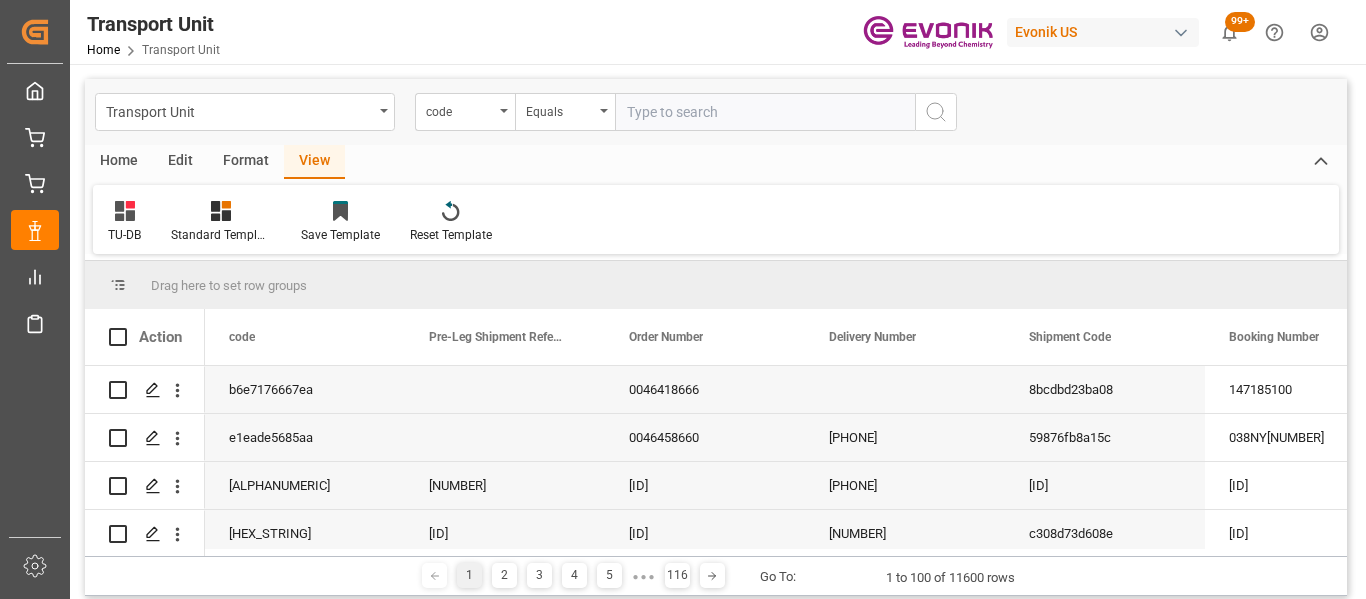 click on "Home" at bounding box center [119, 162] 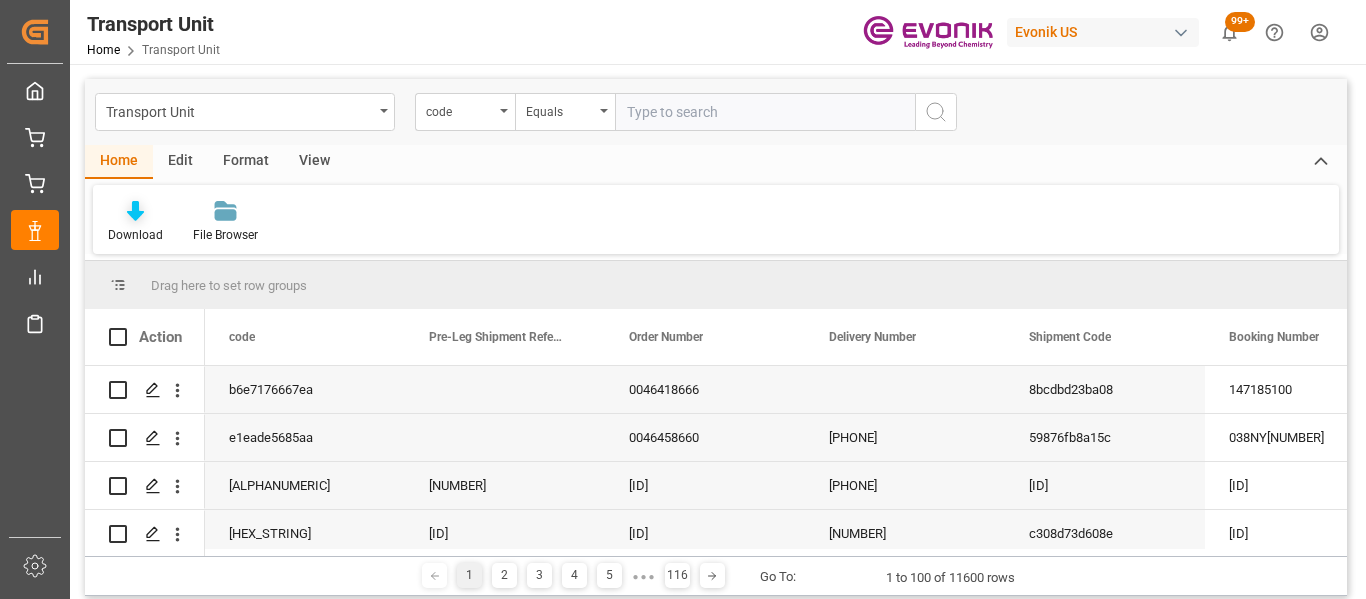 click on "Download" at bounding box center [135, 235] 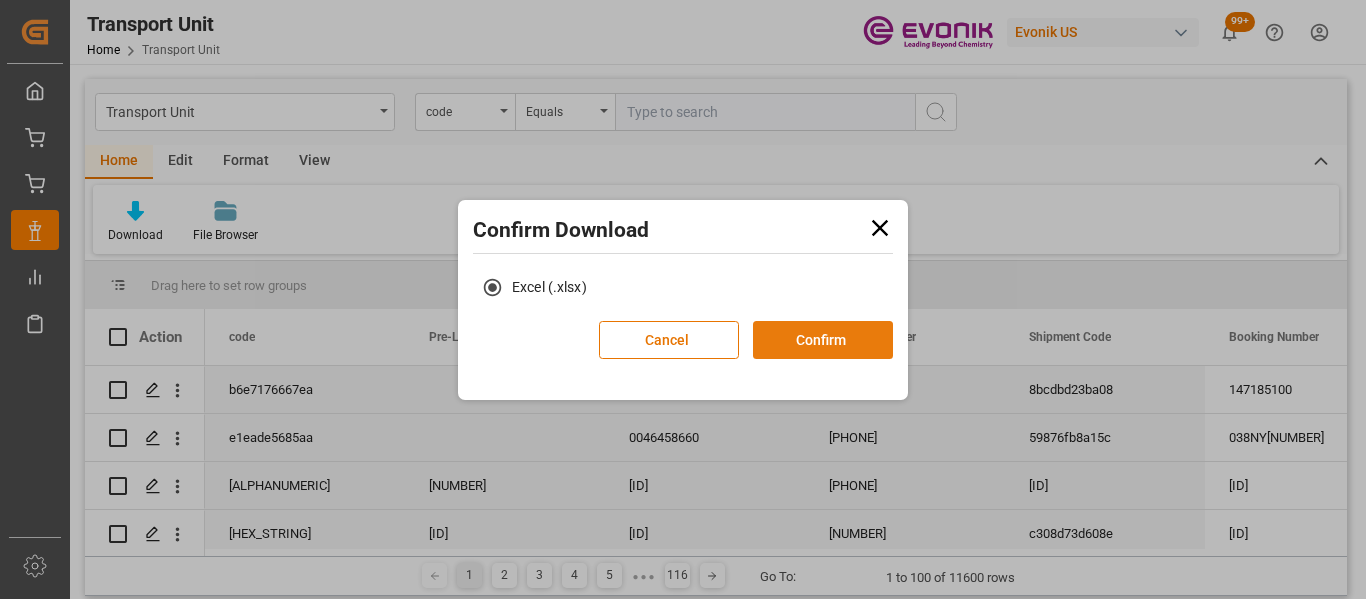 click on "Confirm" at bounding box center (823, 340) 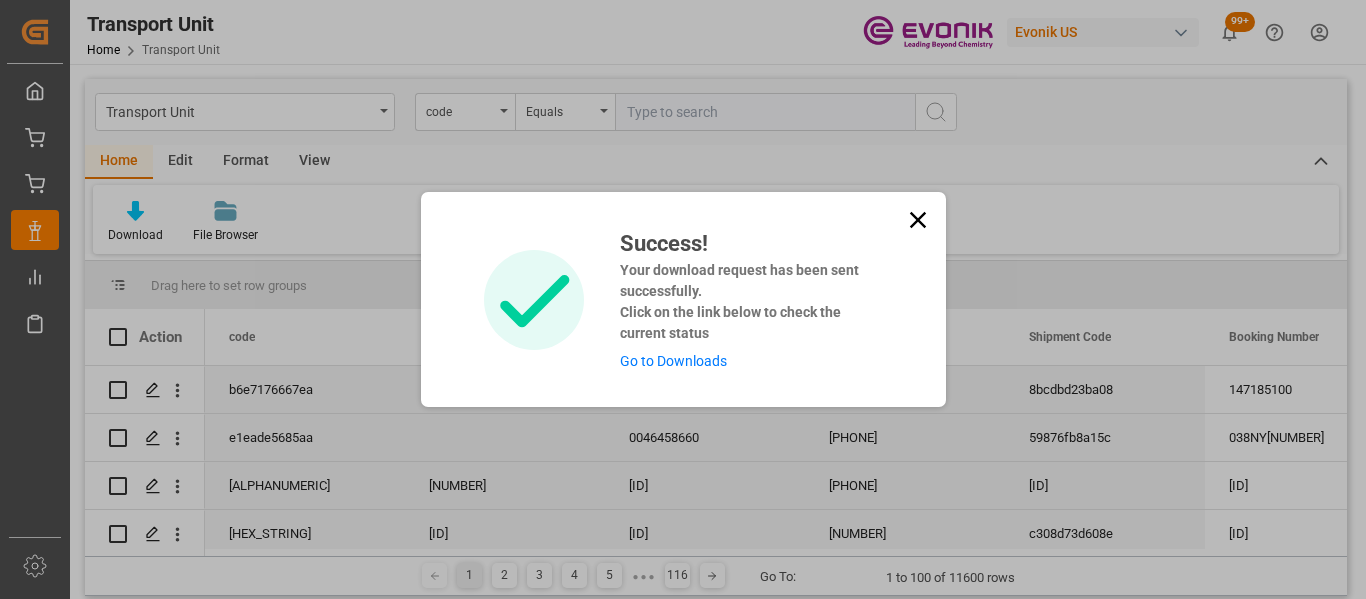 click on "Go to Downloads" at bounding box center (673, 361) 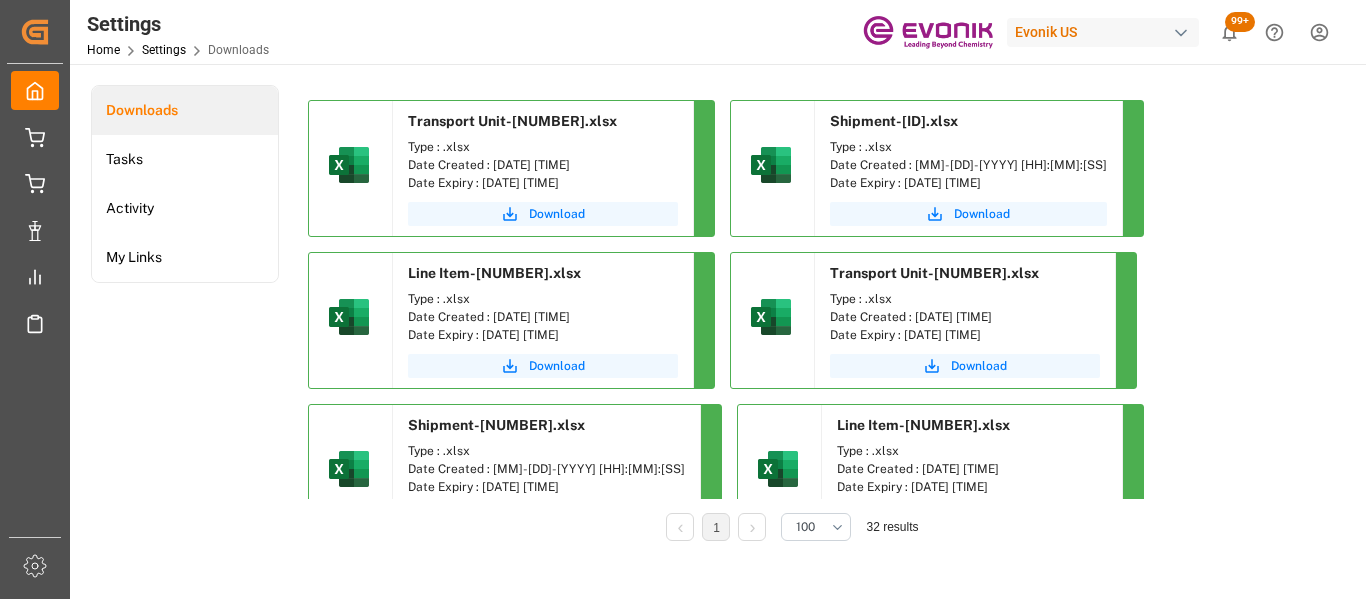 click at bounding box center [935, 214] 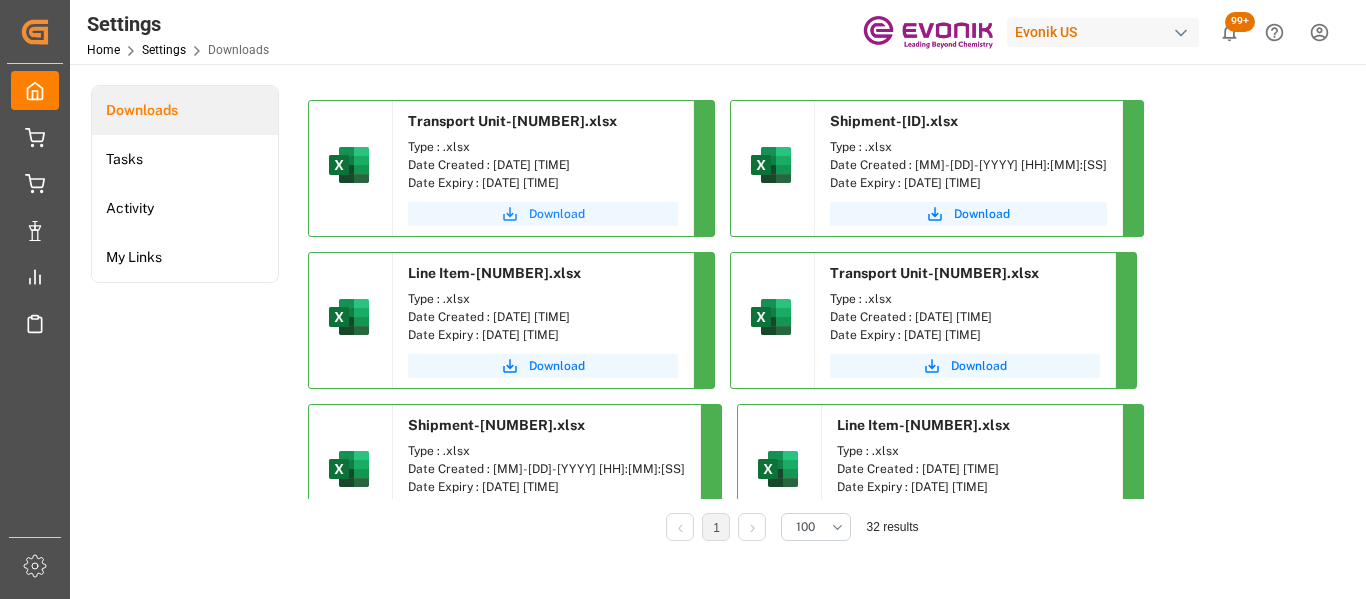 click on "Download" at bounding box center [557, 214] 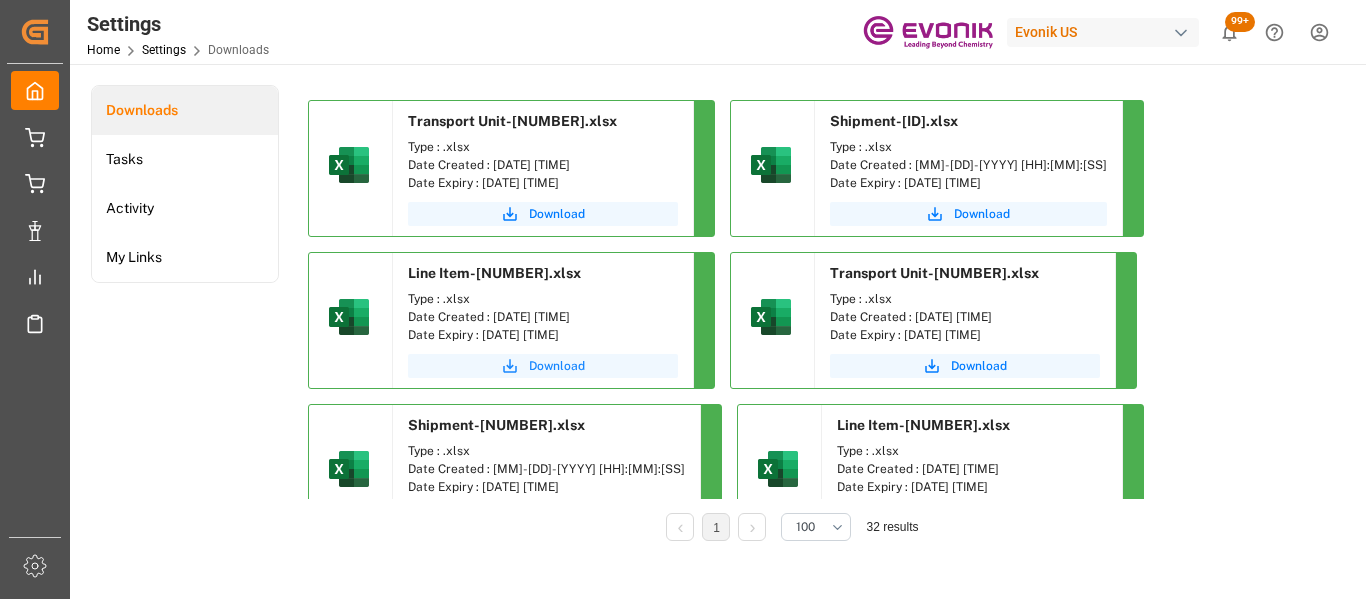 click on "Download" at bounding box center [557, 366] 